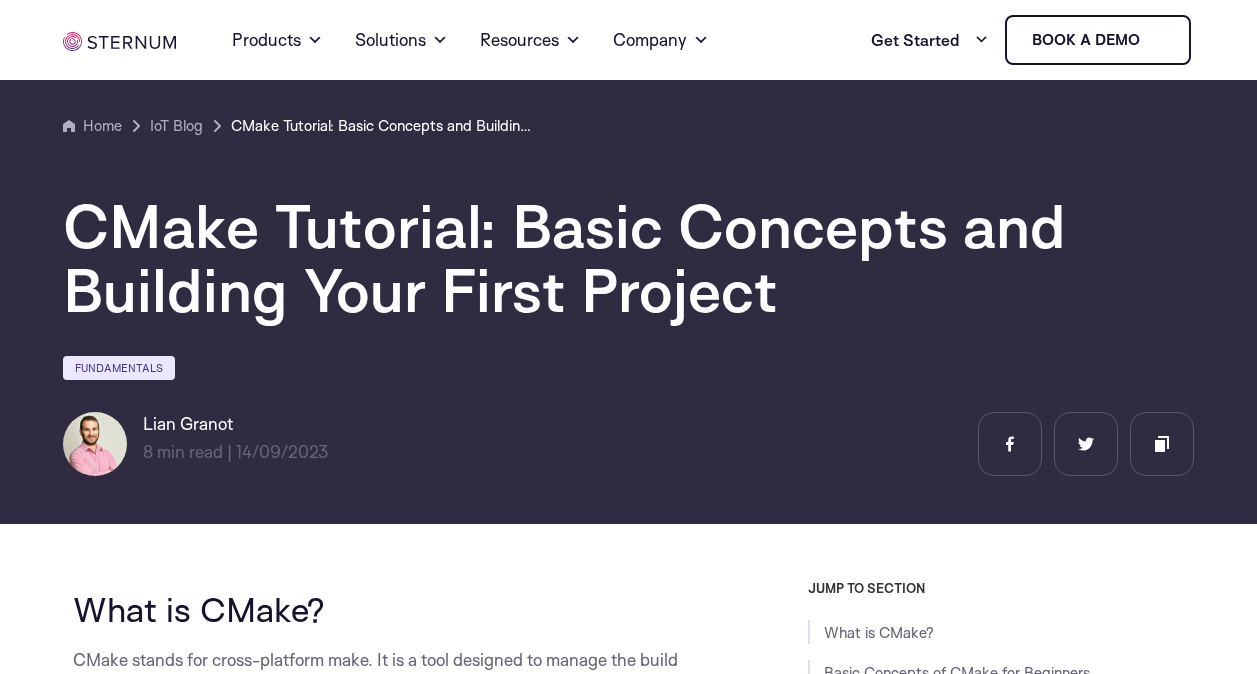 scroll, scrollTop: 313, scrollLeft: 0, axis: vertical 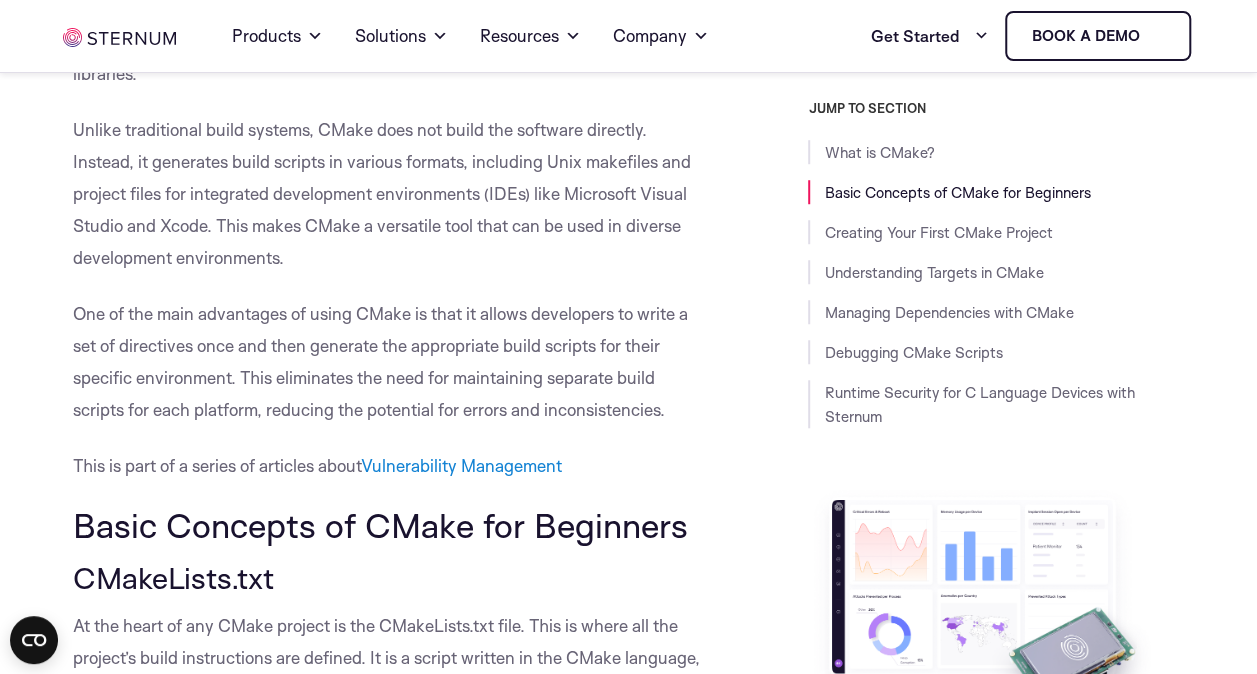 click on "One of the main advantages of using CMake is that it allows developers to write a set of directives once and then generate the appropriate build scripts for their specific environment. This eliminates the need for maintaining separate build scripts for each platform, reducing the potential for errors and inconsistencies." at bounding box center (386, 362) 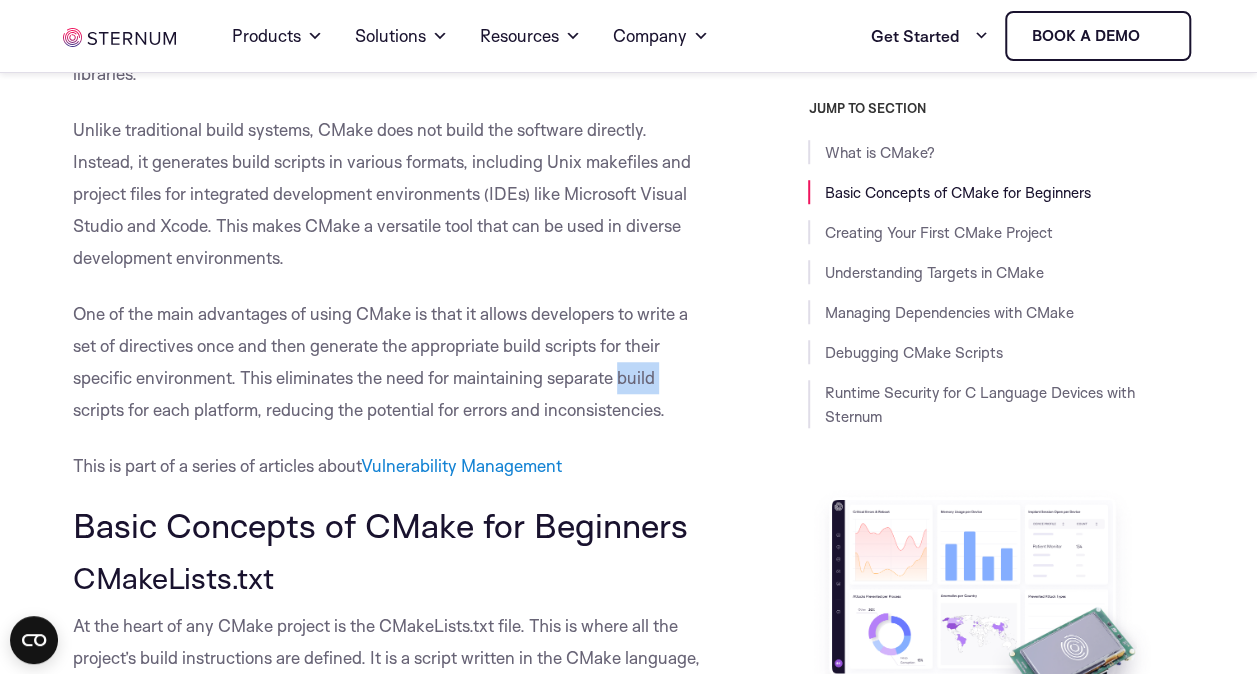 click on "One of the main advantages of using CMake is that it allows developers to write a set of directives once and then generate the appropriate build scripts for their specific environment. This eliminates the need for maintaining separate build scripts for each platform, reducing the potential for errors and inconsistencies." at bounding box center (386, 362) 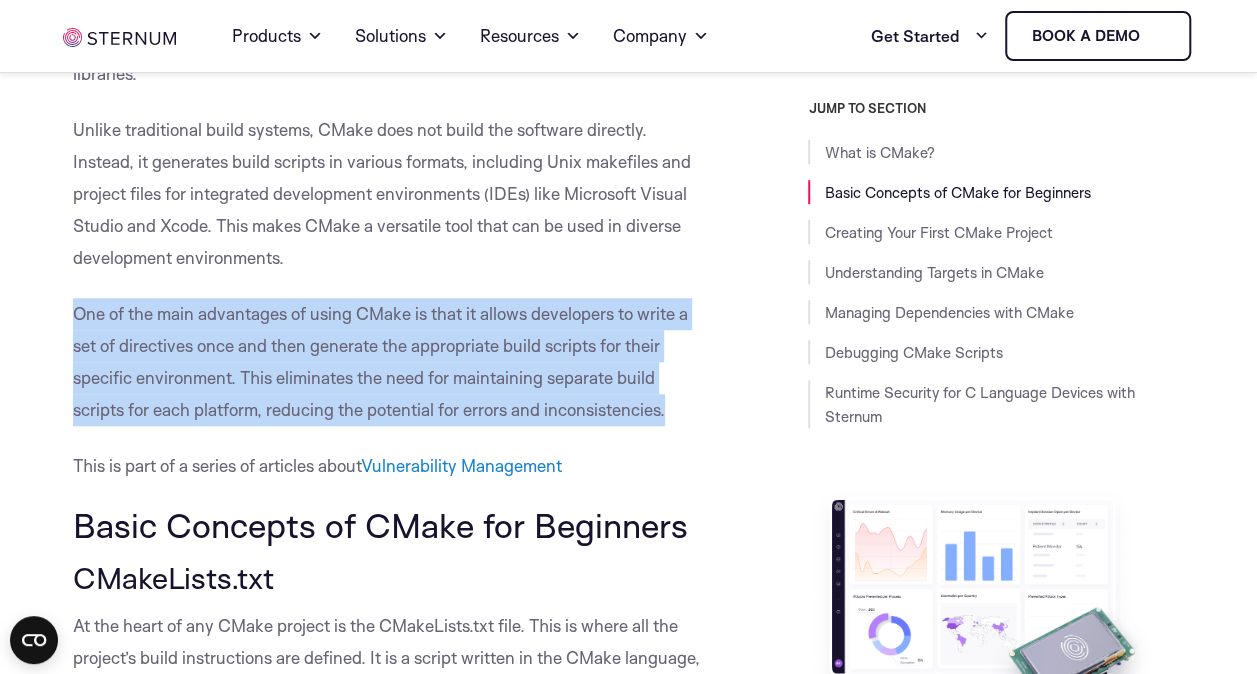 click on "One of the main advantages of using CMake is that it allows developers to write a set of directives once and then generate the appropriate build scripts for their specific environment. This eliminates the need for maintaining separate build scripts for each platform, reducing the potential for errors and inconsistencies." at bounding box center (386, 362) 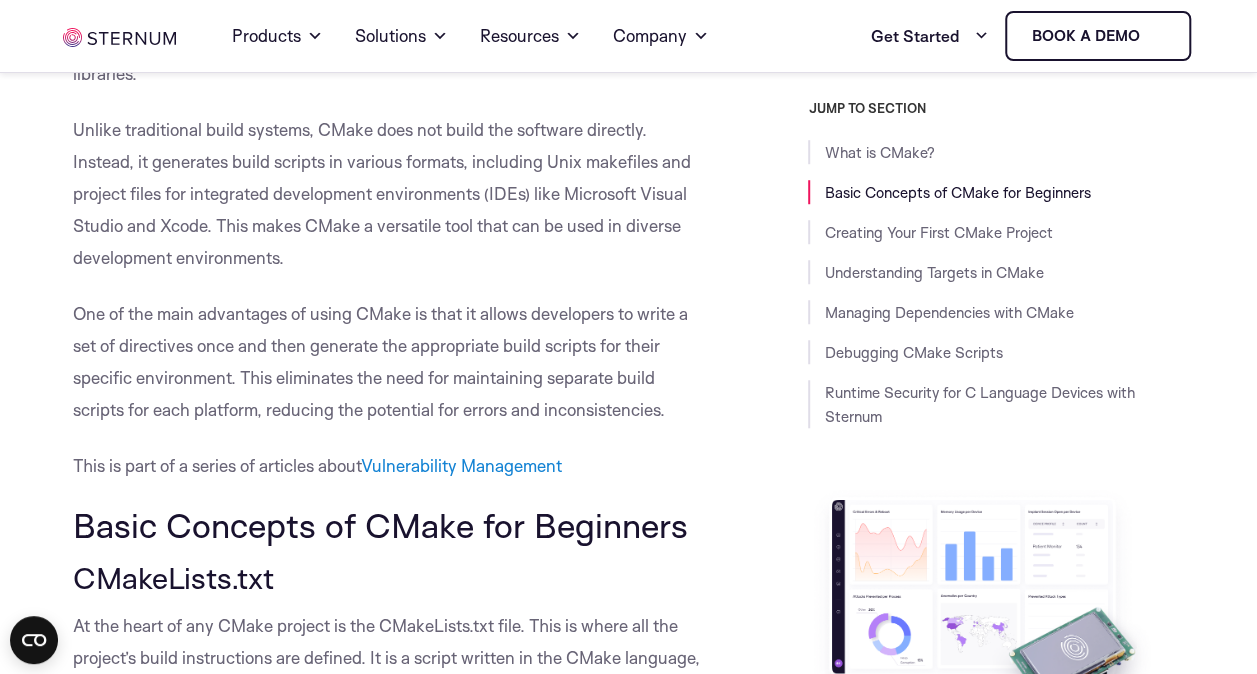 click on "Unlike traditional build systems, CMake does not build the software directly. Instead, it generates build scripts in various formats, including Unix makefiles and project files for integrated development environments (IDEs) like Microsoft Visual Studio and Xcode. This makes CMake a versatile tool that can be used in diverse development environments." at bounding box center (386, 194) 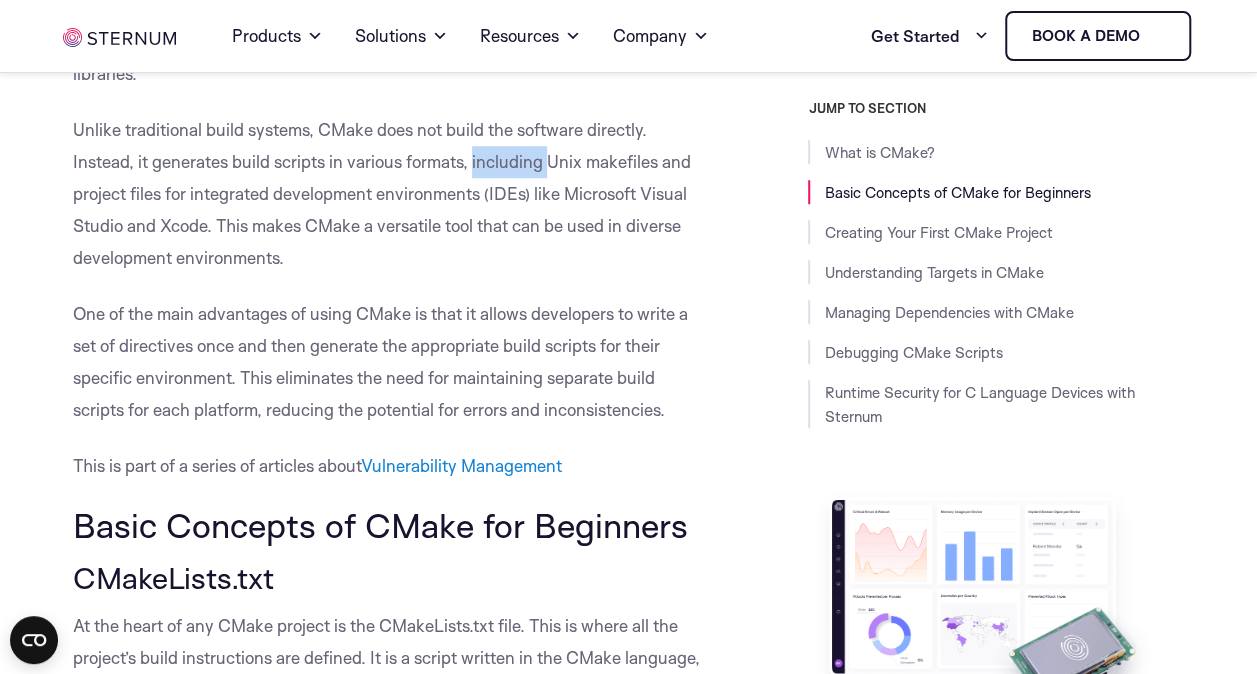 click on "Unlike traditional build systems, CMake does not build the software directly. Instead, it generates build scripts in various formats, including Unix makefiles and project files for integrated development environments (IDEs) like Microsoft Visual Studio and Xcode. This makes CMake a versatile tool that can be used in diverse development environments." at bounding box center [386, 194] 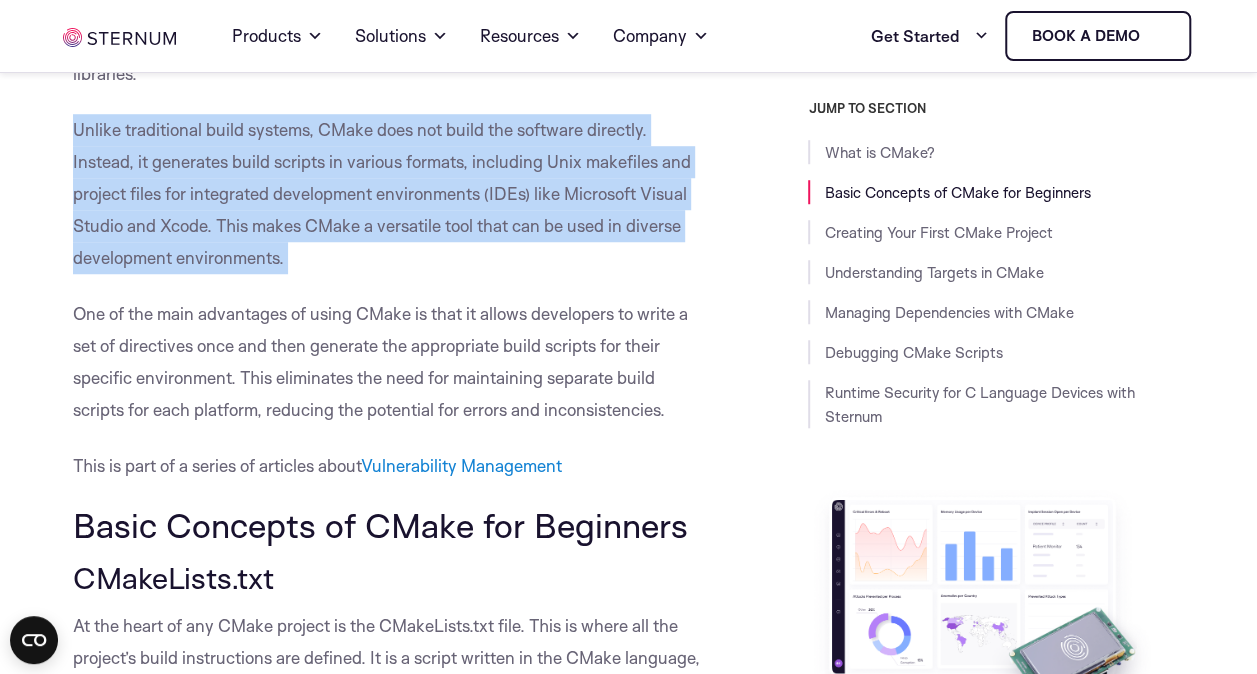 click on "Unlike traditional build systems, CMake does not build the software directly. Instead, it generates build scripts in various formats, including Unix makefiles and project files for integrated development environments (IDEs) like Microsoft Visual Studio and Xcode. This makes CMake a versatile tool that can be used in diverse development environments." at bounding box center (386, 194) 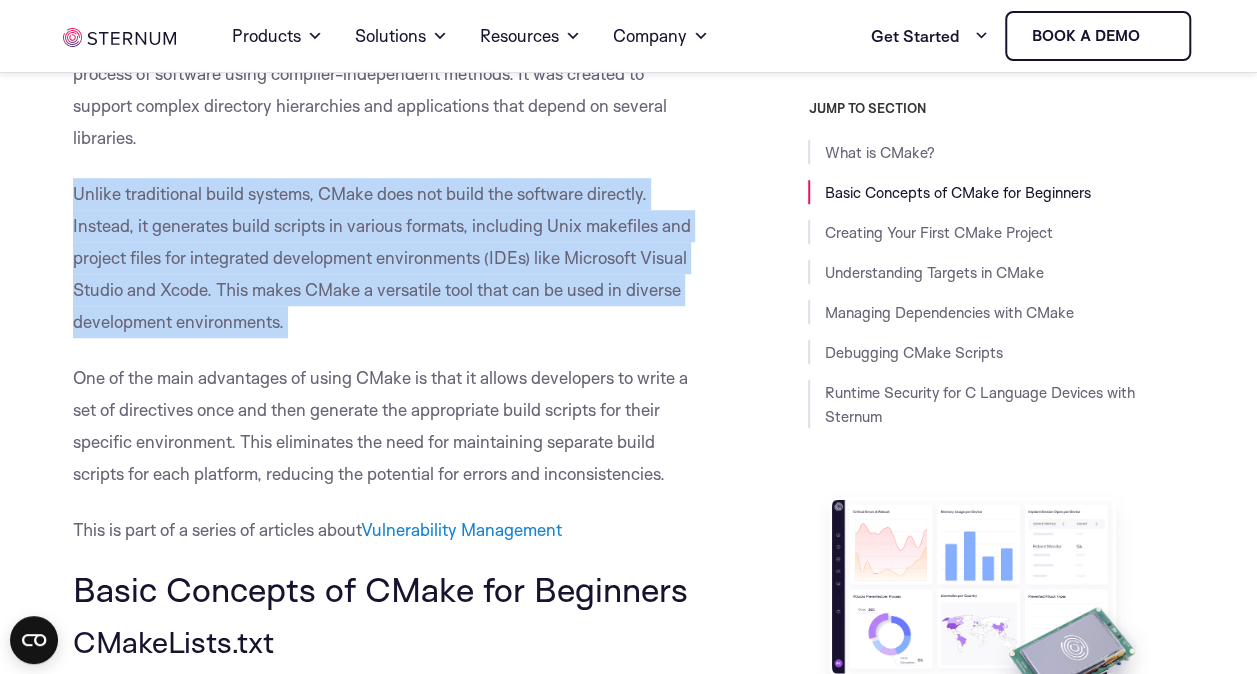 scroll, scrollTop: 609, scrollLeft: 0, axis: vertical 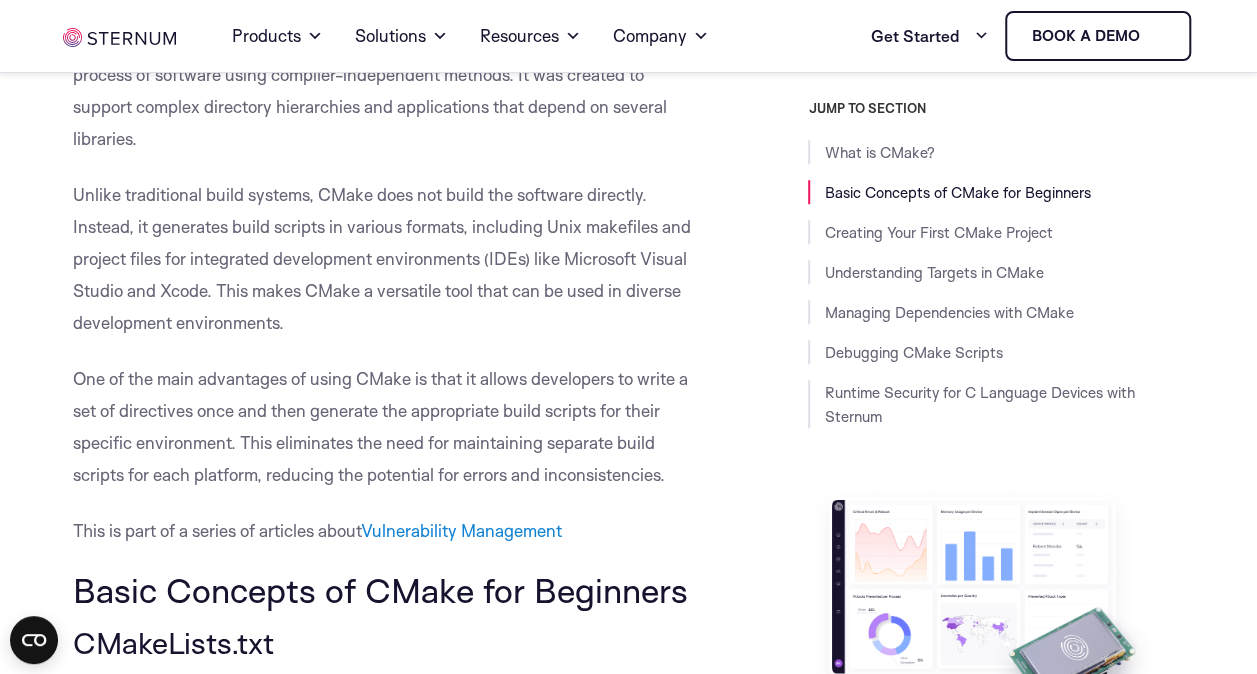 click on "What is CMake? CMake stands for cross-platform make. It is a tool designed to manage the build process of software using compiler-independent methods. It was created to support complex directory hierarchies and applications that depend on several libraries. Unlike traditional build systems, CMake does not build the software directly. Instead, it generates build scripts in various formats, including Unix makefiles and project files for integrated development environments (IDEs) like Microsoft Visual Studio and Xcode. This makes CMake a versatile tool that can be used in diverse development environments. One of the main advantages of using CMake is that it allows developers to write a set of directives once and then generate the appropriate build scripts for their specific environment. This eliminates the need for maintaining separate build scripts for each platform, reducing the potential for errors and inconsistencies. This is part of a series of articles about  Vulnerability Management HelloWorld" at bounding box center (386, 7056) 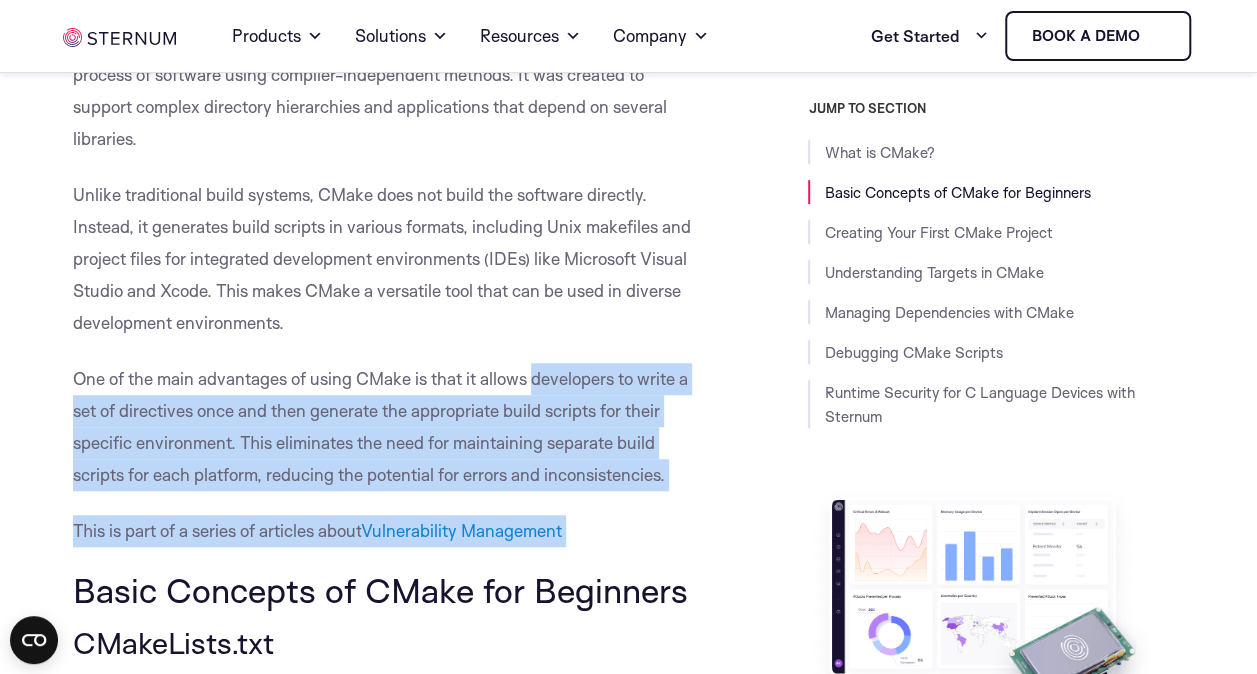 drag, startPoint x: 630, startPoint y: 506, endPoint x: 578, endPoint y: 353, distance: 161.59517 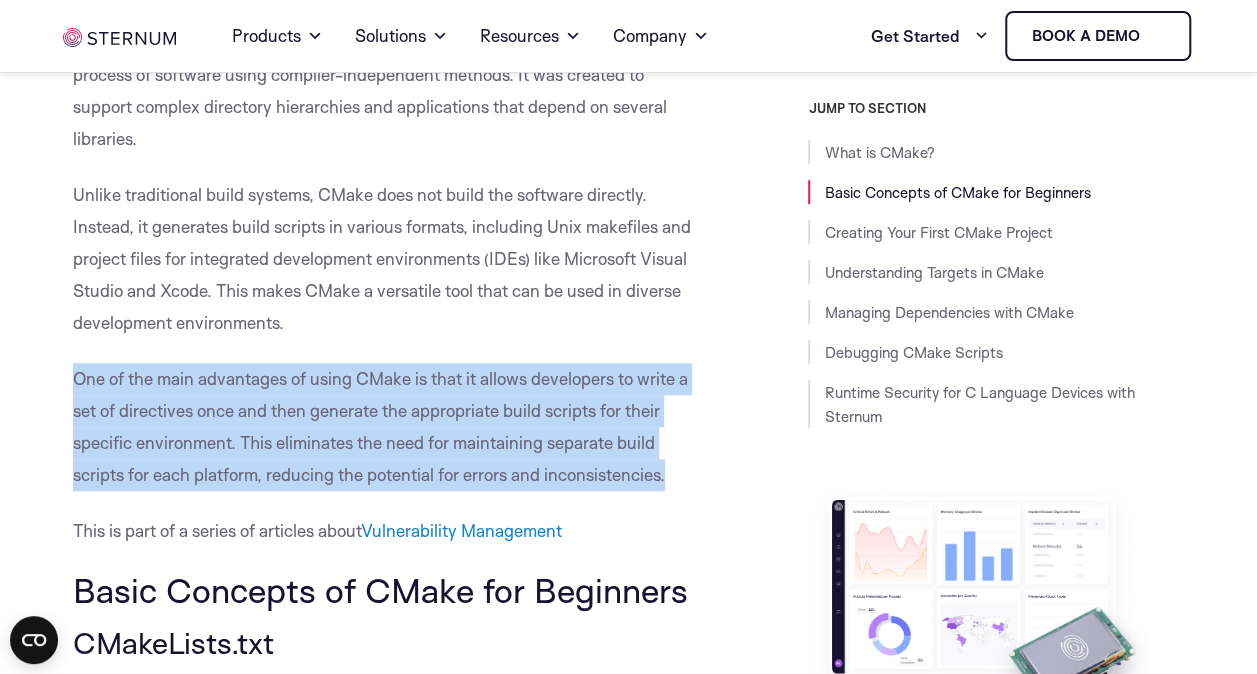 click on "What is CMake? CMake stands for cross-platform make. It is a tool designed to manage the build process of software using compiler-independent methods. It was created to support complex directory hierarchies and applications that depend on several libraries. Unlike traditional build systems, CMake does not build the software directly. Instead, it generates build scripts in various formats, including Unix makefiles and project files for integrated development environments (IDEs) like Microsoft Visual Studio and Xcode. This makes CMake a versatile tool that can be used in diverse development environments. One of the main advantages of using CMake is that it allows developers to write a set of directives once and then generate the appropriate build scripts for their specific environment. This eliminates the need for maintaining separate build scripts for each platform, reducing the potential for errors and inconsistencies. This is part of a series of articles about  Vulnerability Management HelloWorld" at bounding box center [386, 7056] 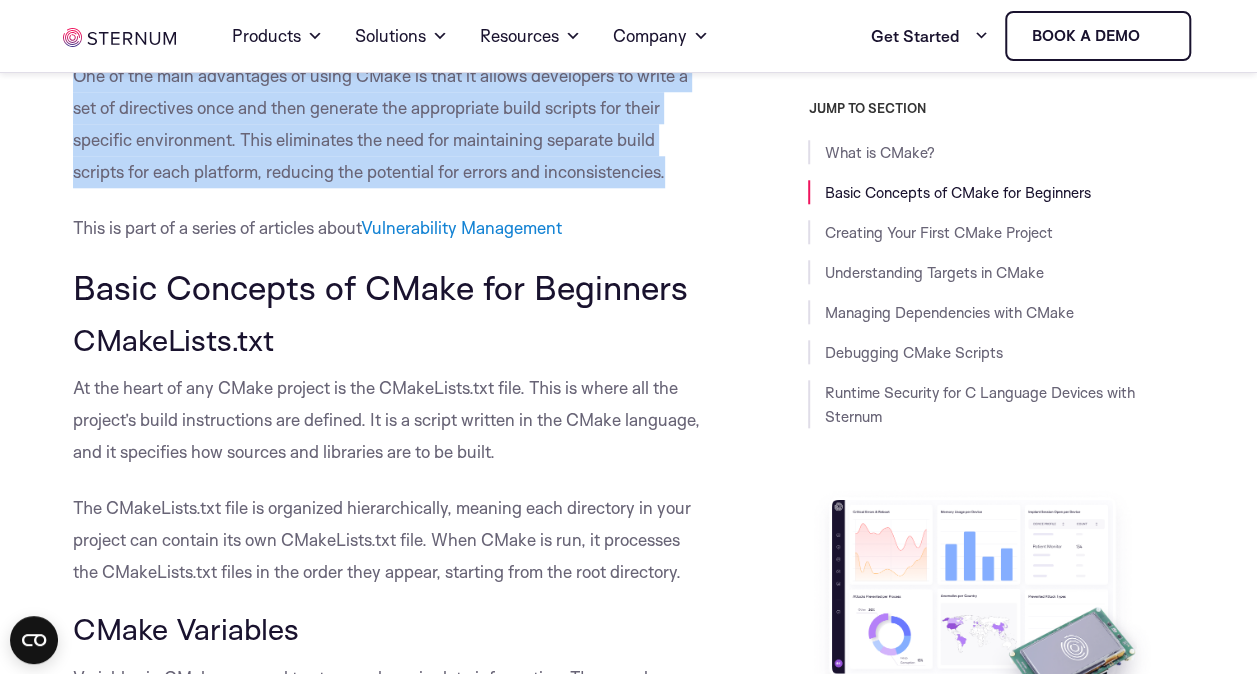 scroll, scrollTop: 913, scrollLeft: 0, axis: vertical 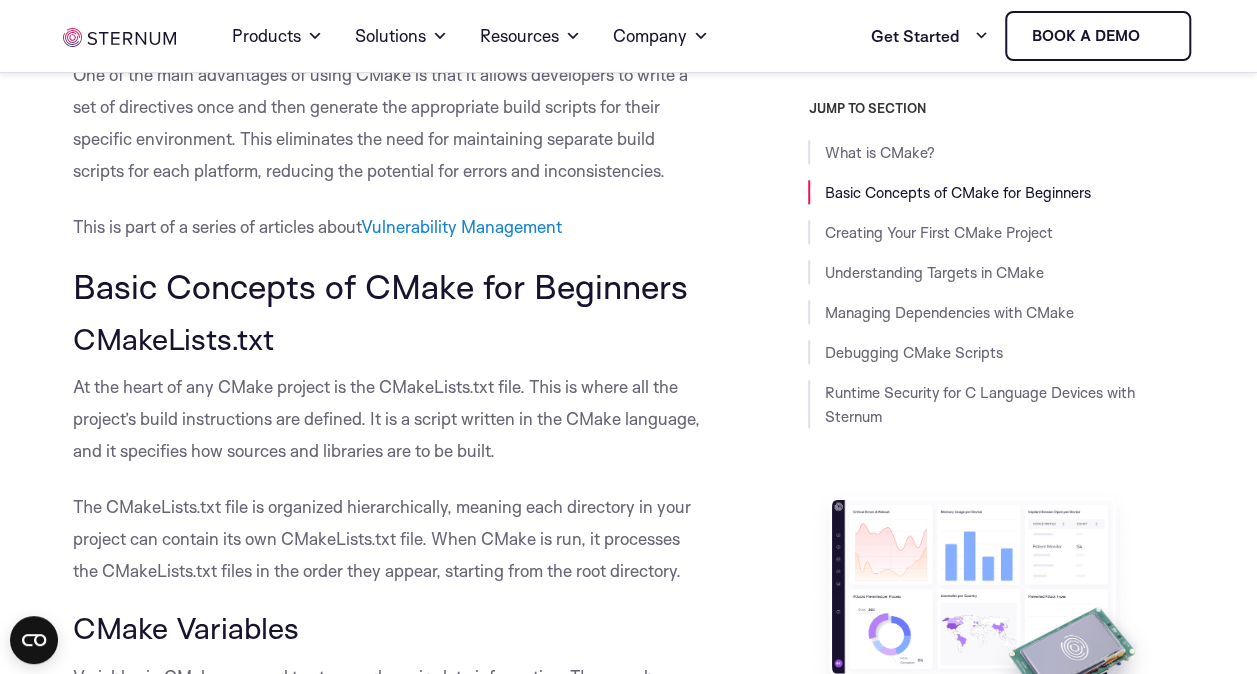 drag, startPoint x: 578, startPoint y: 353, endPoint x: 446, endPoint y: 294, distance: 144.58562 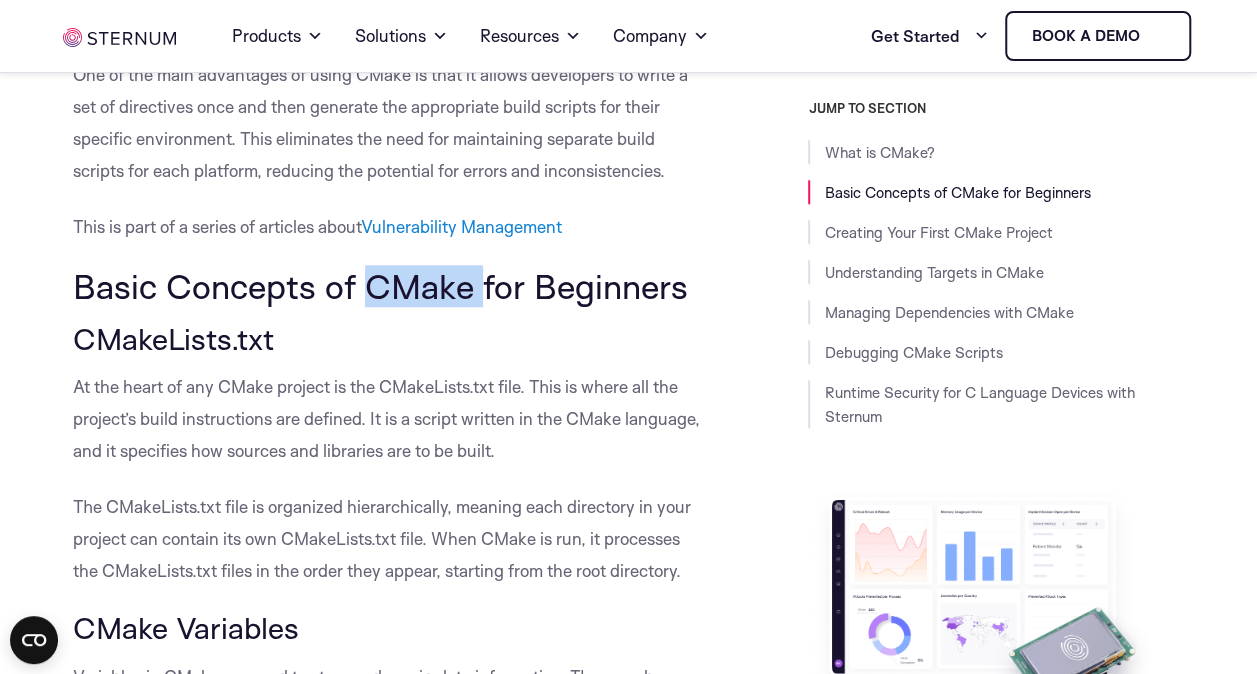 click on "Basic Concepts of CMake for Beginners" at bounding box center (386, 286) 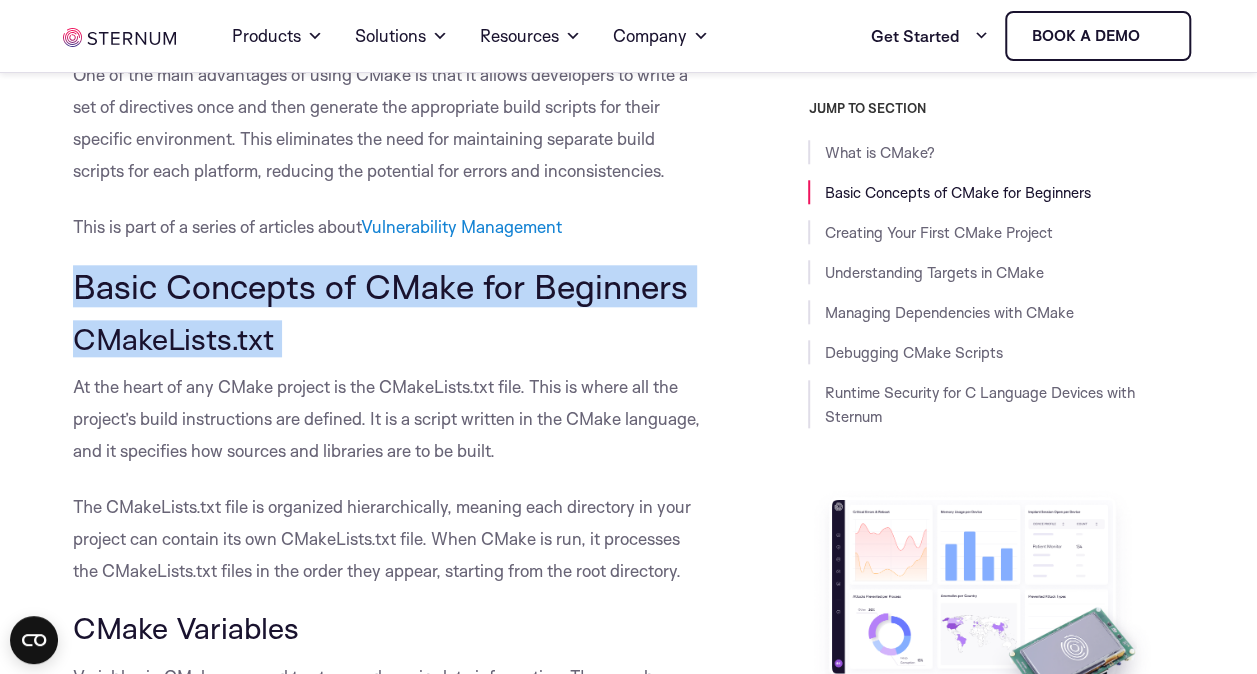 drag, startPoint x: 446, startPoint y: 294, endPoint x: 468, endPoint y: 326, distance: 38.832977 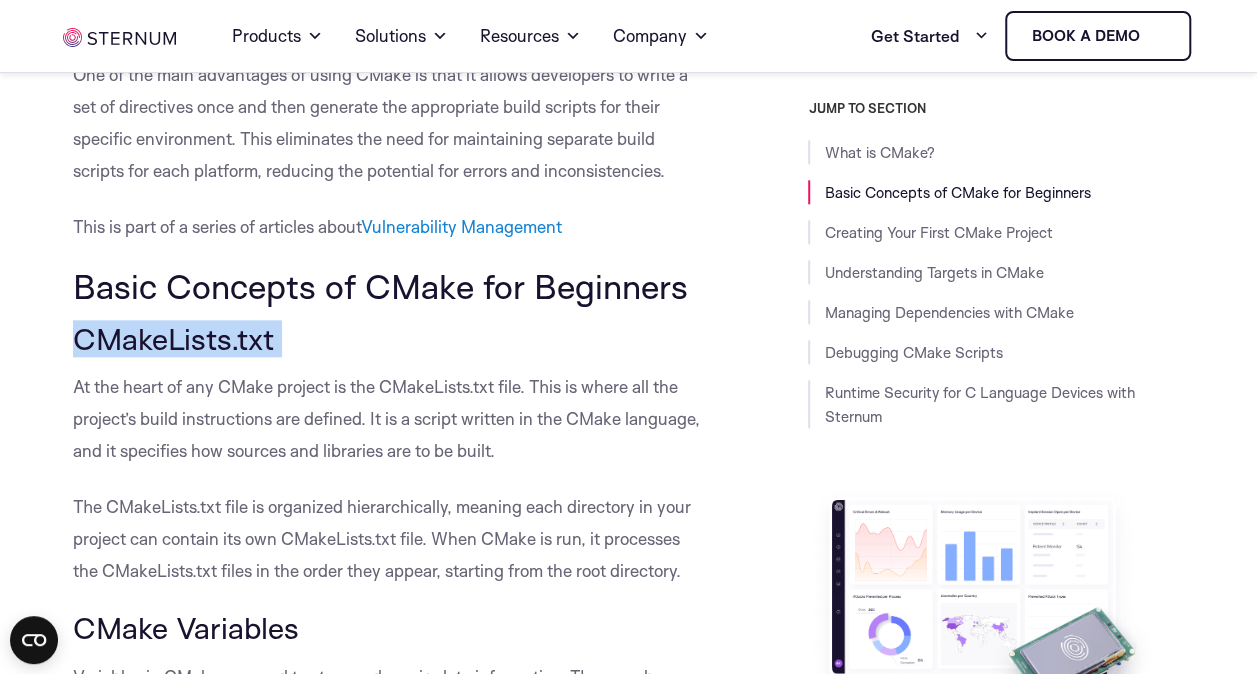 click on "CMakeLists.txt" at bounding box center (386, 339) 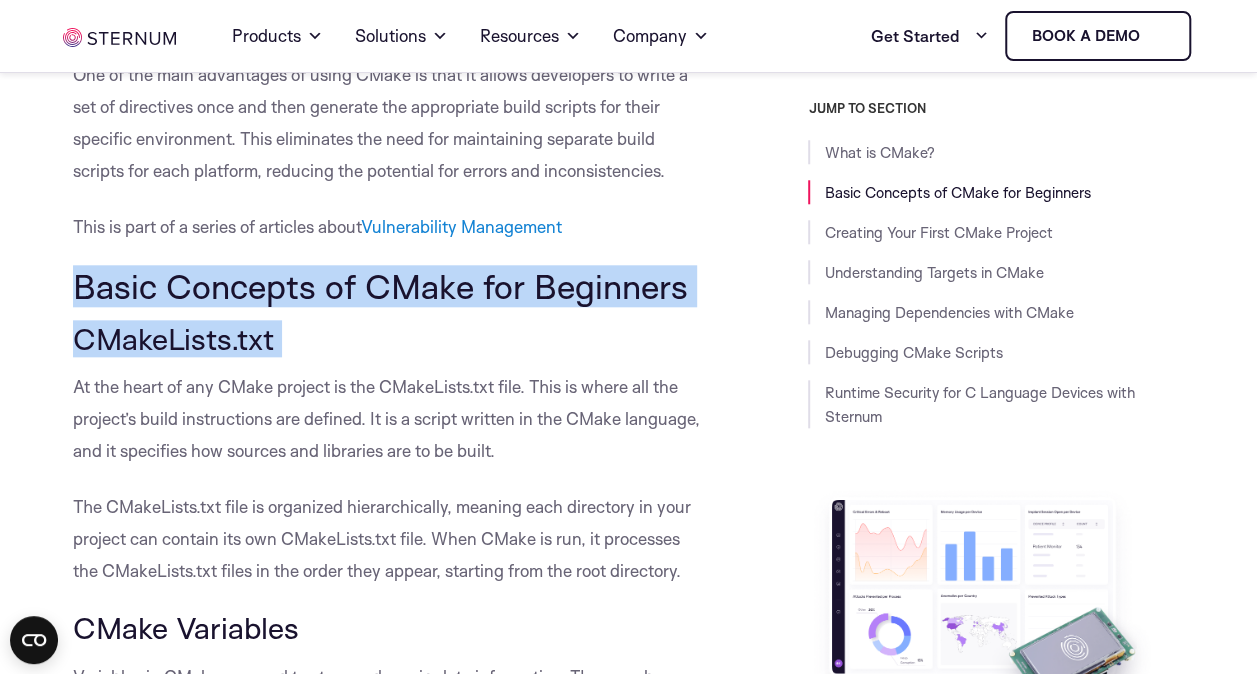 drag, startPoint x: 468, startPoint y: 326, endPoint x: 487, endPoint y: 269, distance: 60.083275 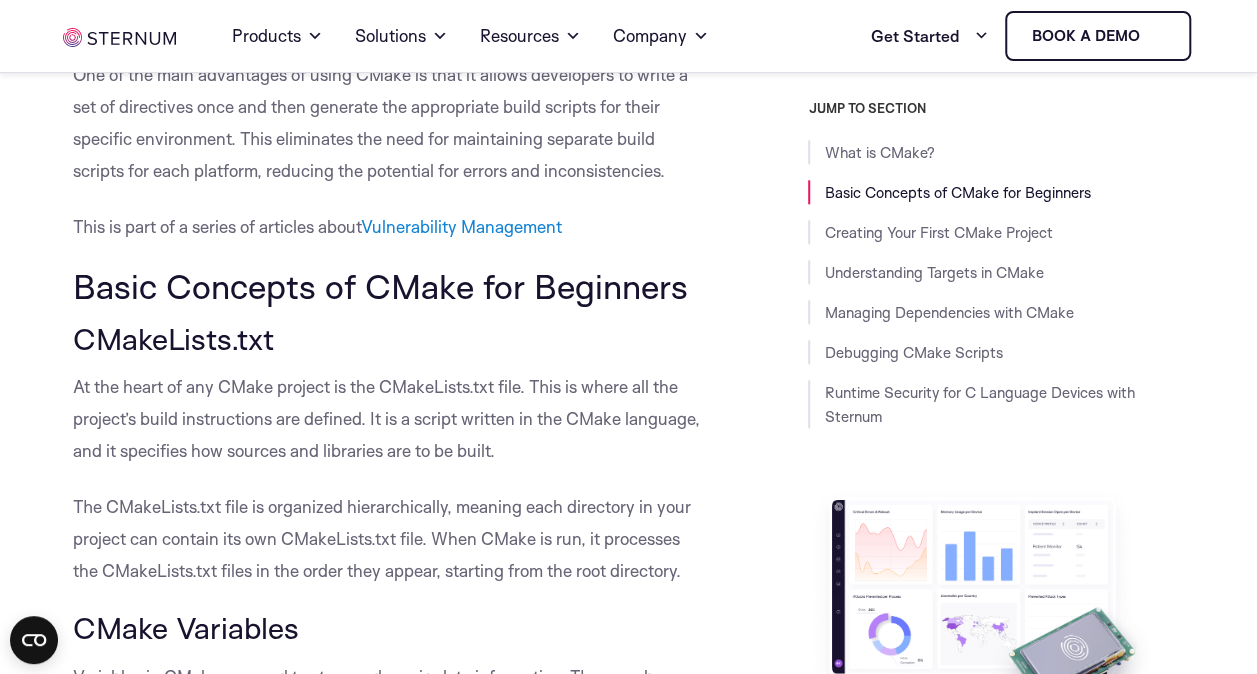 click on "At the heart of any CMake project is the CMakeLists.txt file. This is where all the project’s build instructions are defined. It is a script written in the CMake language, and it specifies how sources and libraries are to be built." at bounding box center (386, 419) 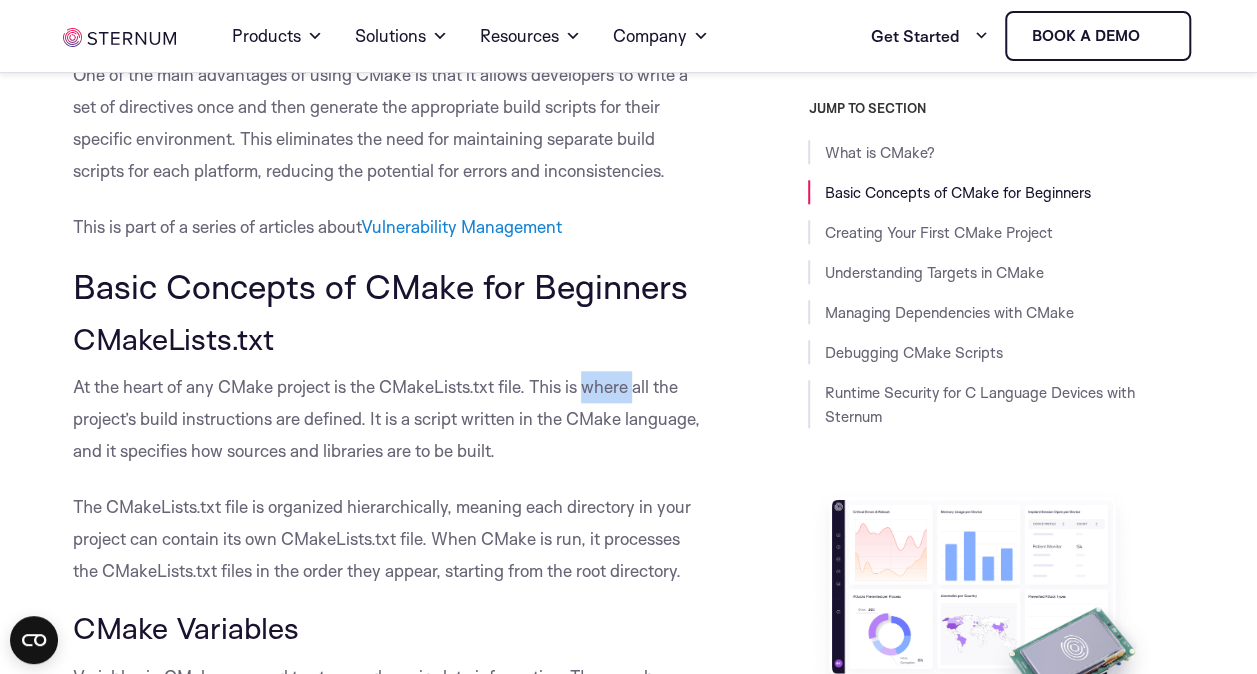 click on "At the heart of any CMake project is the CMakeLists.txt file. This is where all the project’s build instructions are defined. It is a script written in the CMake language, and it specifies how sources and libraries are to be built." at bounding box center (386, 419) 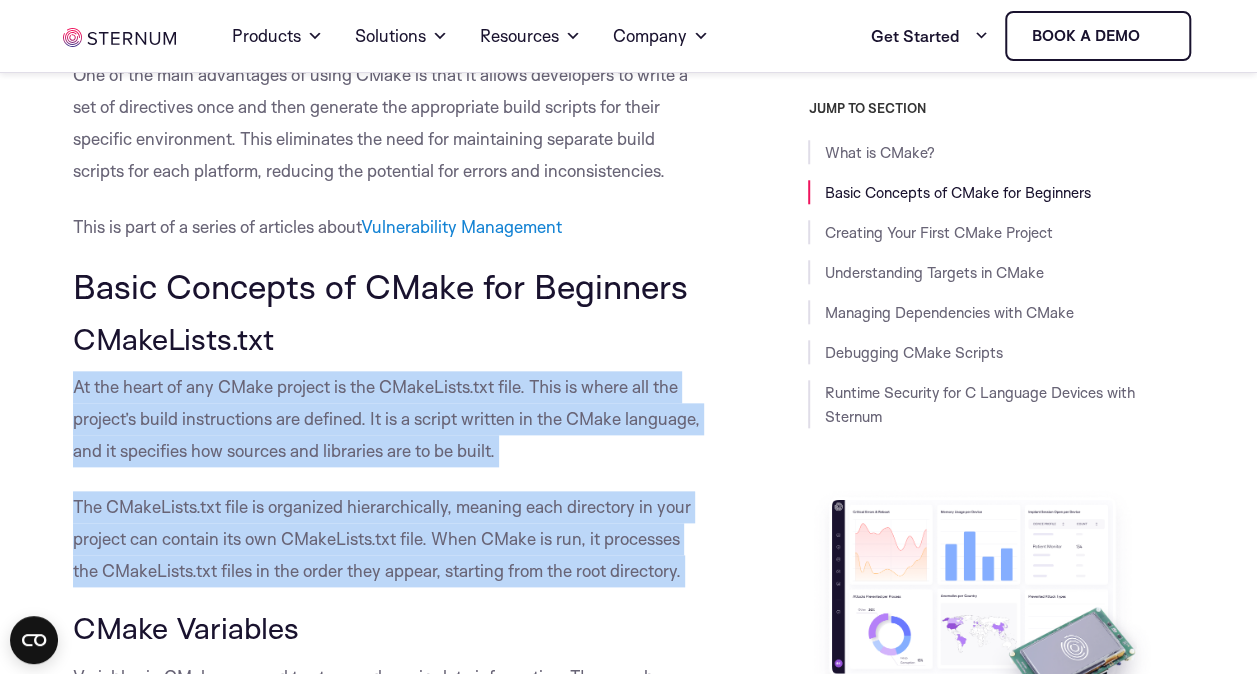 drag, startPoint x: 595, startPoint y: 386, endPoint x: 624, endPoint y: 483, distance: 101.24229 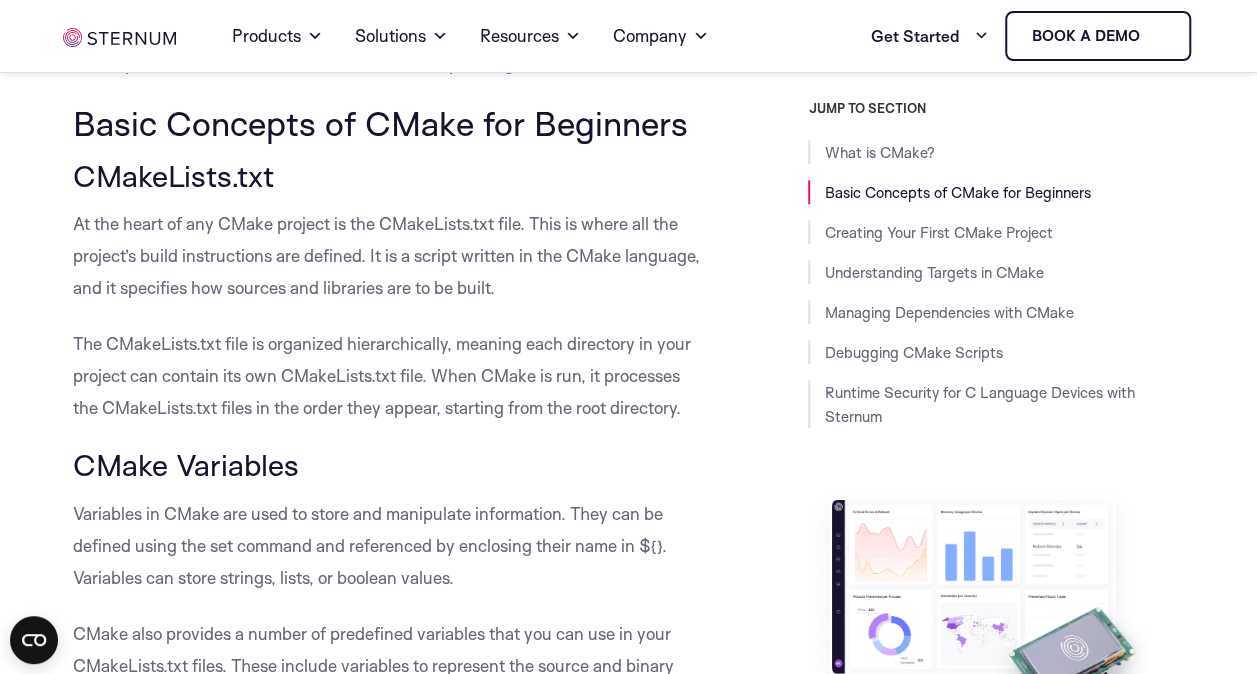 drag, startPoint x: 624, startPoint y: 483, endPoint x: 664, endPoint y: 564, distance: 90.33826 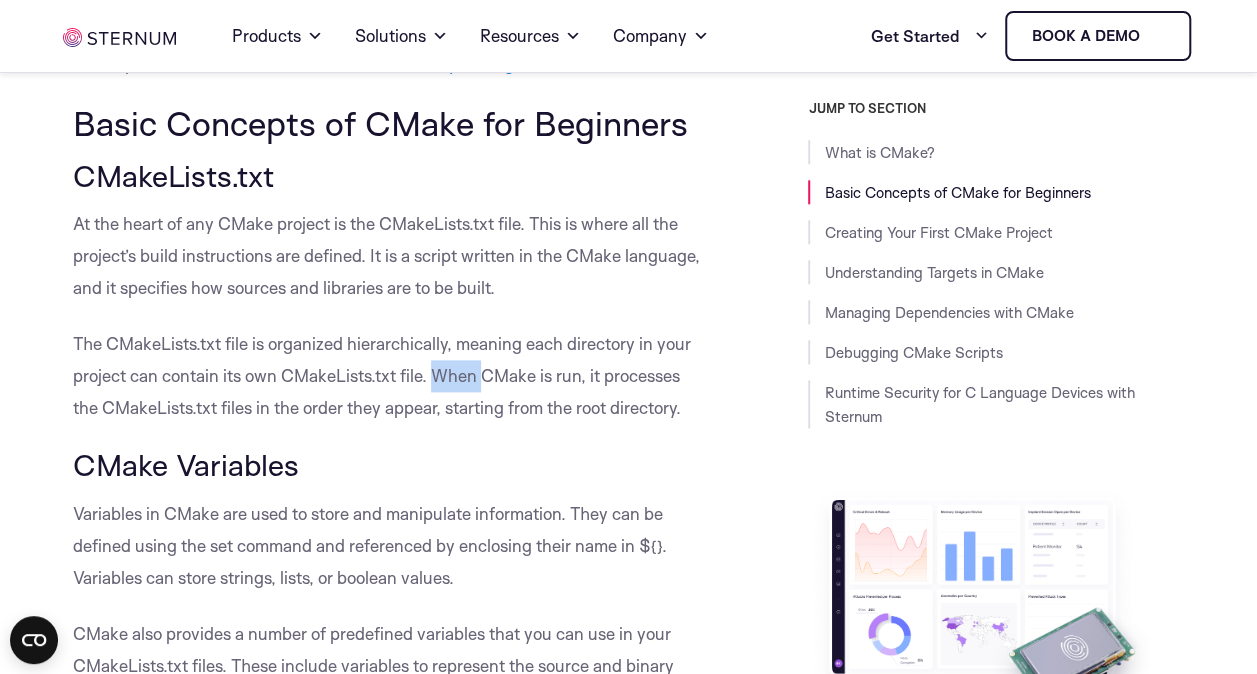 click on "The CMakeLists.txt file is organized hierarchically, meaning each directory in your project can contain its own CMakeLists.txt file. When CMake is run, it processes the CMakeLists.txt files in the order they appear, starting from the root directory." at bounding box center [386, 376] 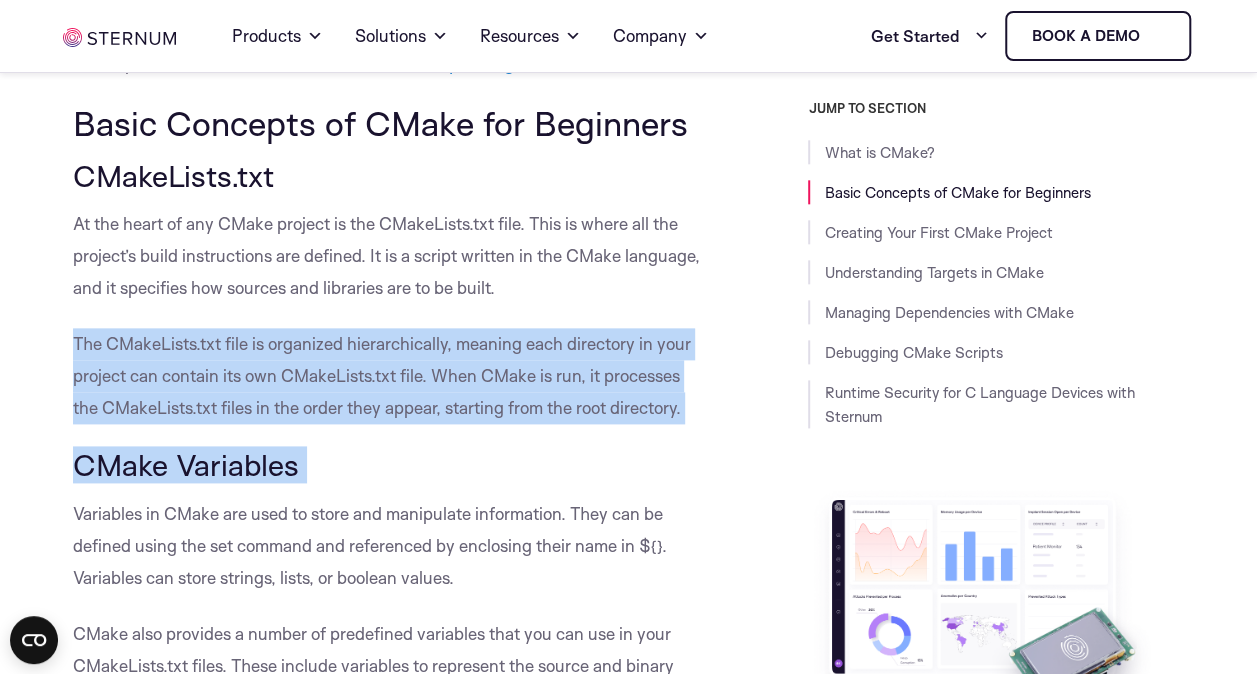 drag, startPoint x: 473, startPoint y: 382, endPoint x: 478, endPoint y: 469, distance: 87.14356 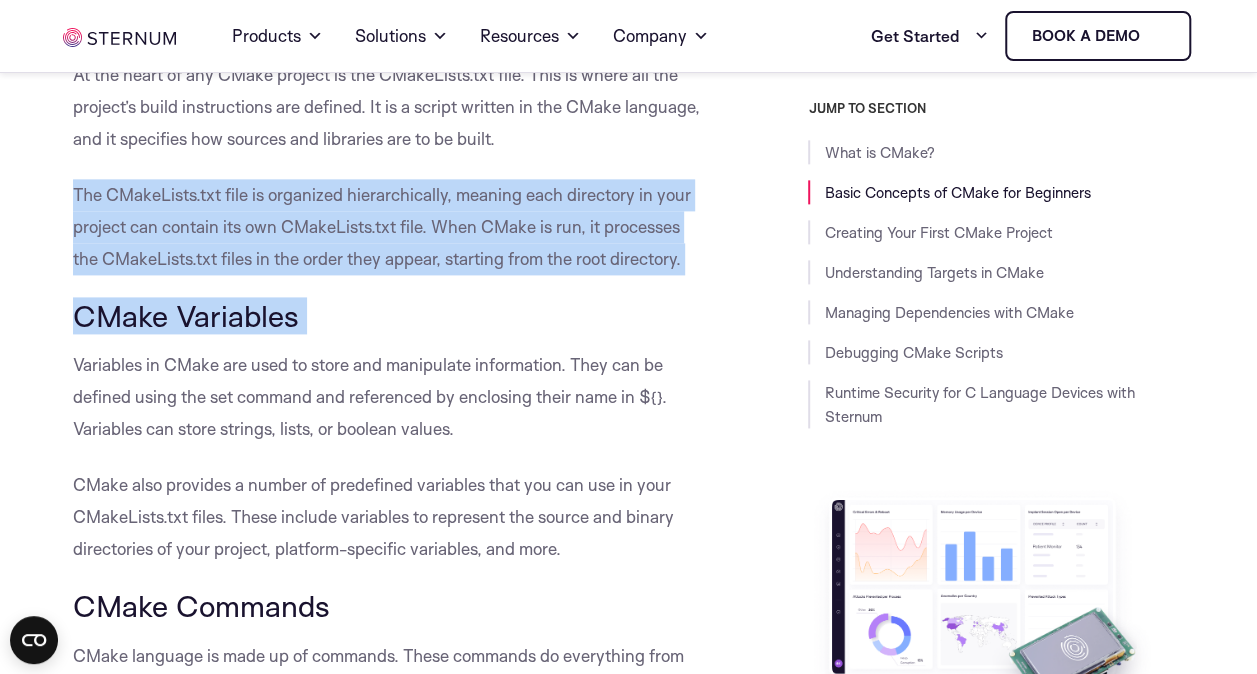 scroll, scrollTop: 1234, scrollLeft: 0, axis: vertical 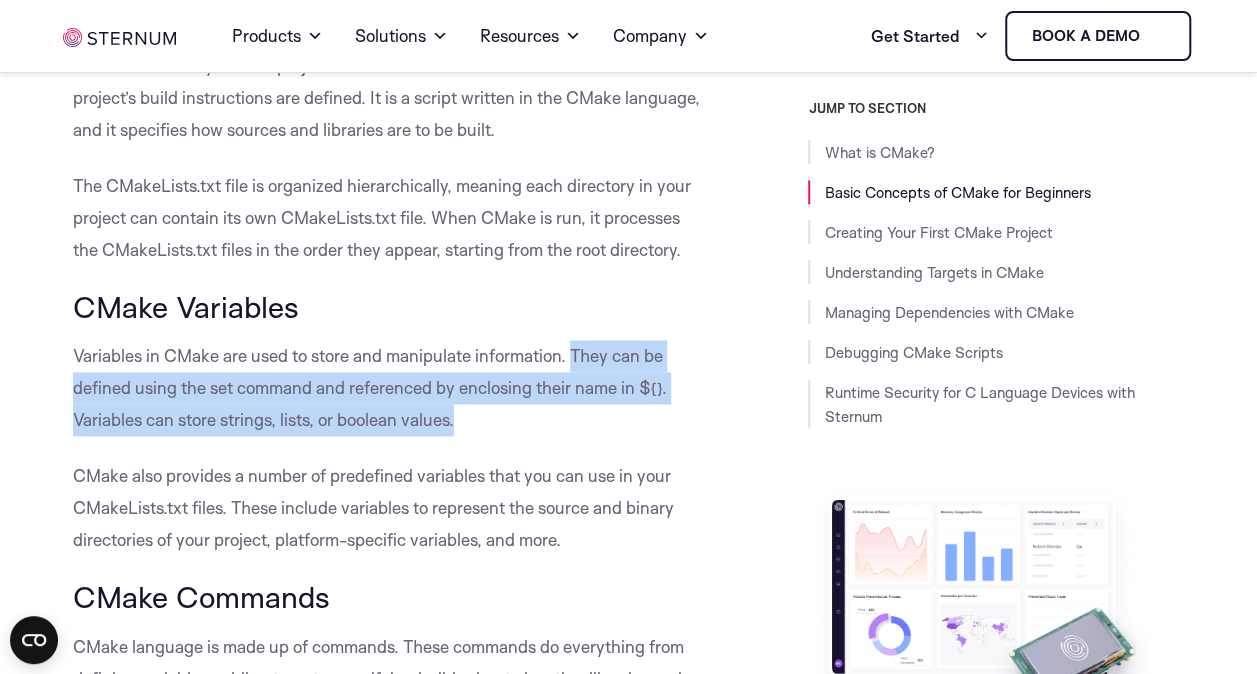 drag, startPoint x: 578, startPoint y: 407, endPoint x: 577, endPoint y: 356, distance: 51.009804 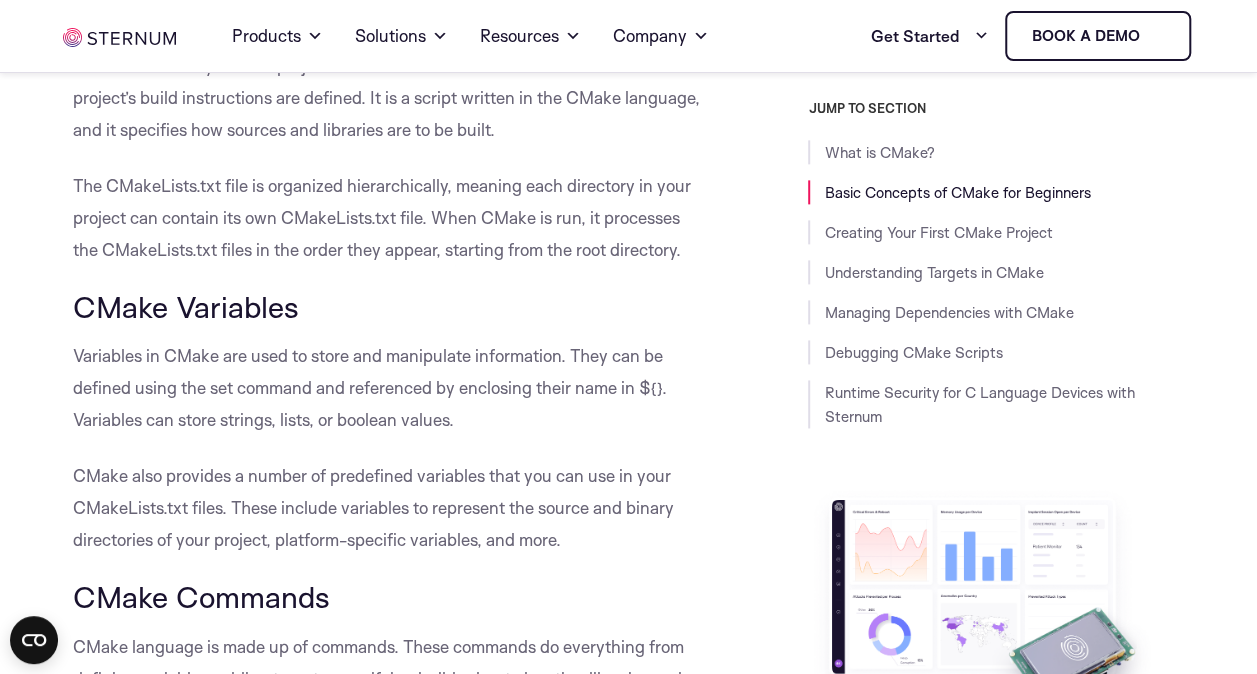 drag, startPoint x: 577, startPoint y: 356, endPoint x: 542, endPoint y: 287, distance: 77.36925 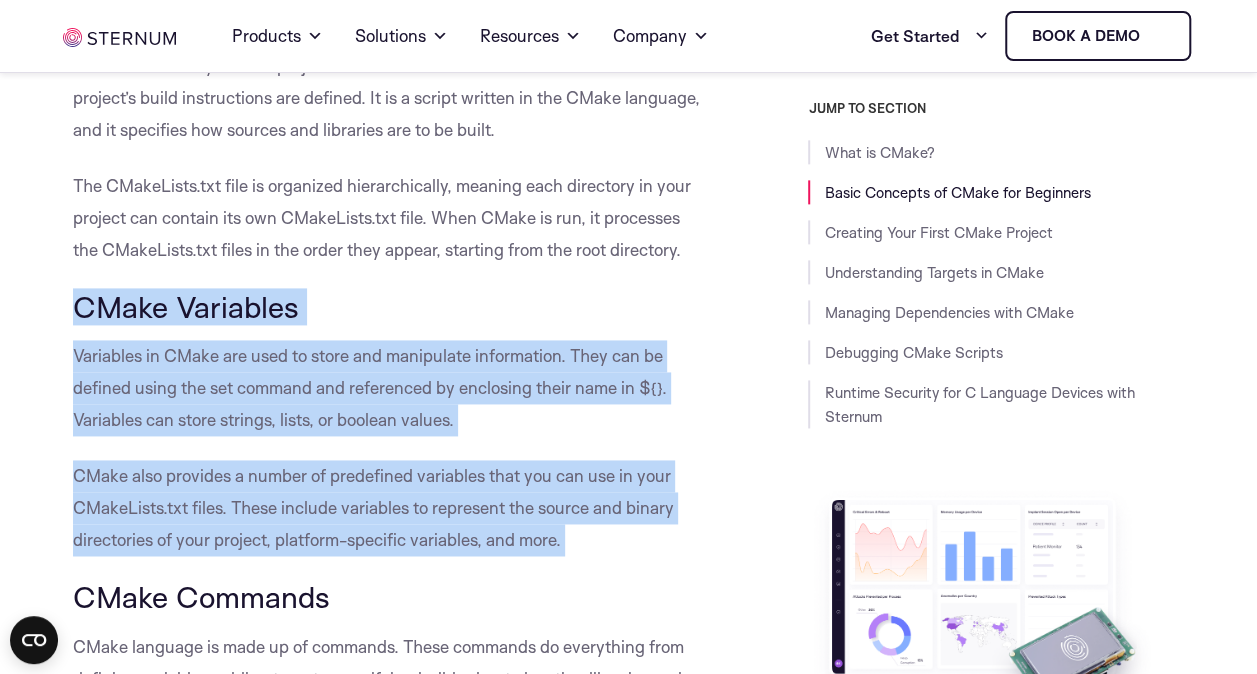 drag, startPoint x: 542, startPoint y: 287, endPoint x: 479, endPoint y: 453, distance: 177.55281 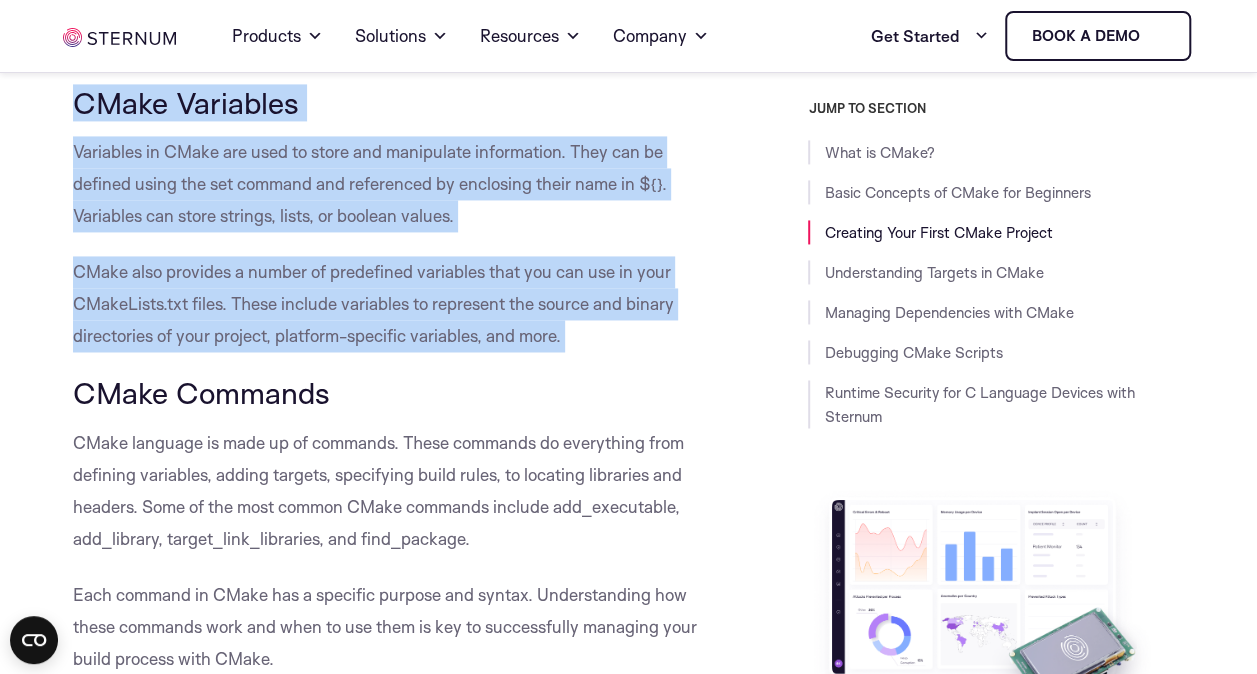 scroll, scrollTop: 1442, scrollLeft: 0, axis: vertical 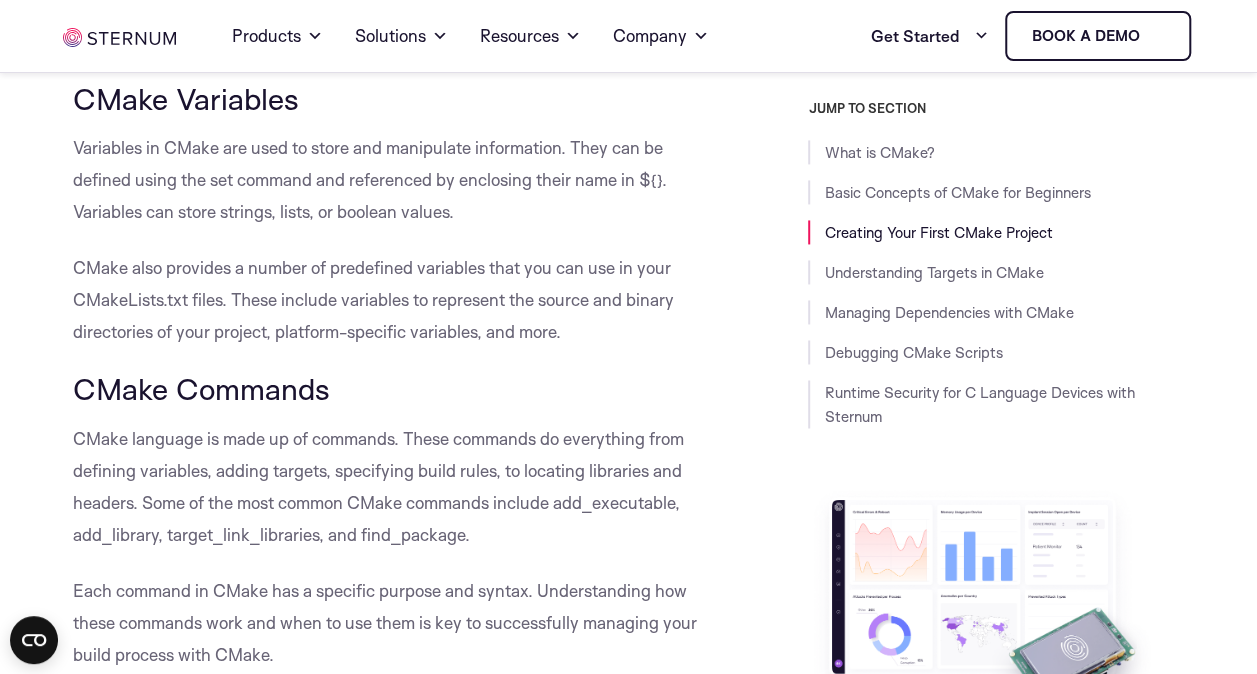 click on "Each command in CMake has a specific purpose and syntax. Understanding how these commands work and when to use them is key to successfully managing your build process with CMake." at bounding box center (386, 622) 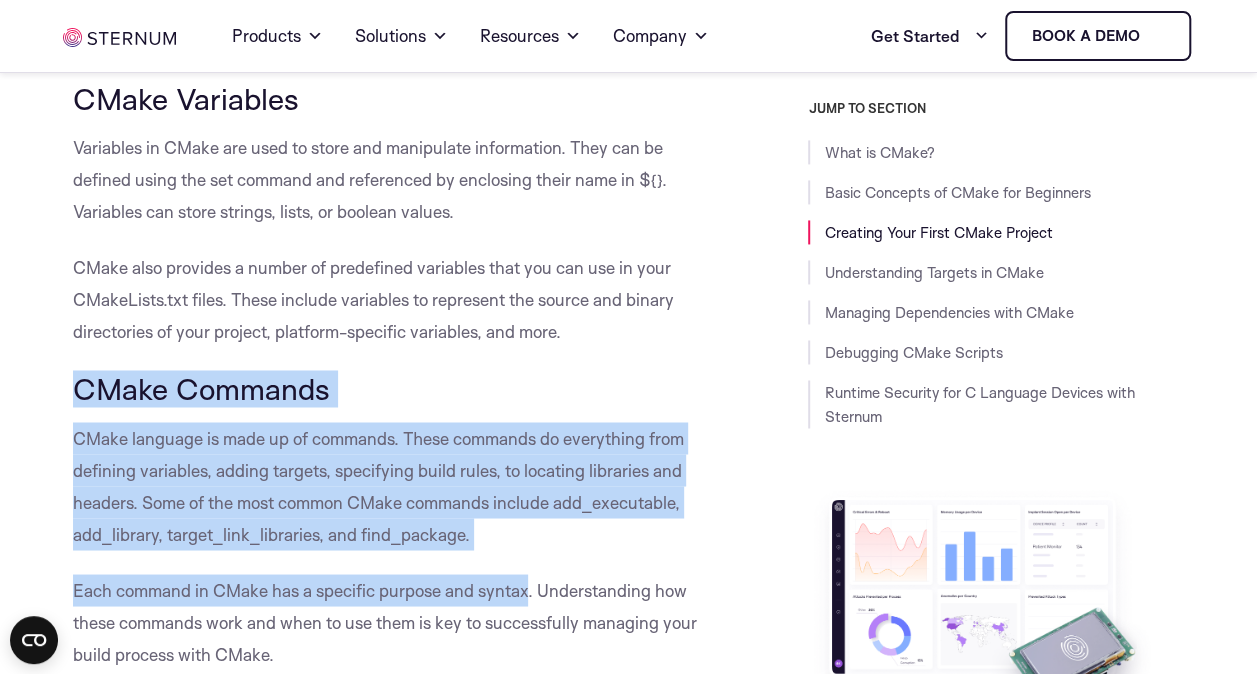 drag, startPoint x: 496, startPoint y: 576, endPoint x: 676, endPoint y: 329, distance: 305.62885 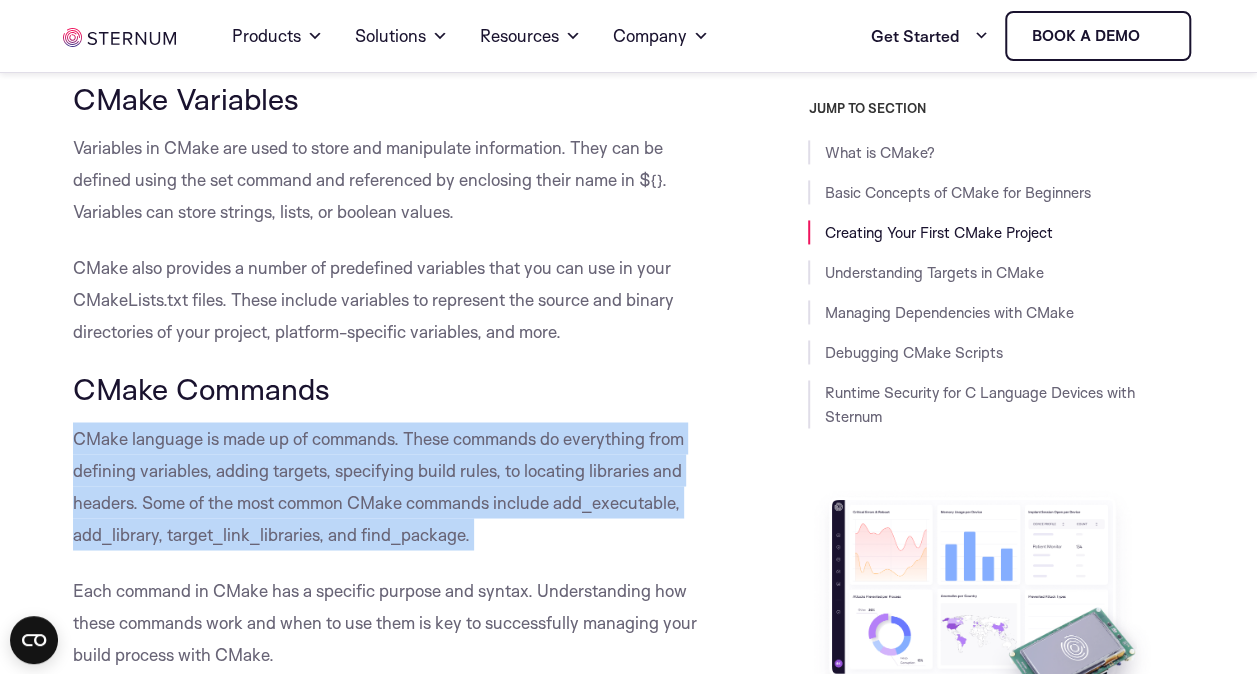 click on "CMake language is made up of commands. These commands do everything from defining variables, adding targets, specifying build rules, to locating libraries and headers. Some of the most common CMake commands include add_executable, add_library, target_link_libraries, and find_package." at bounding box center [386, 486] 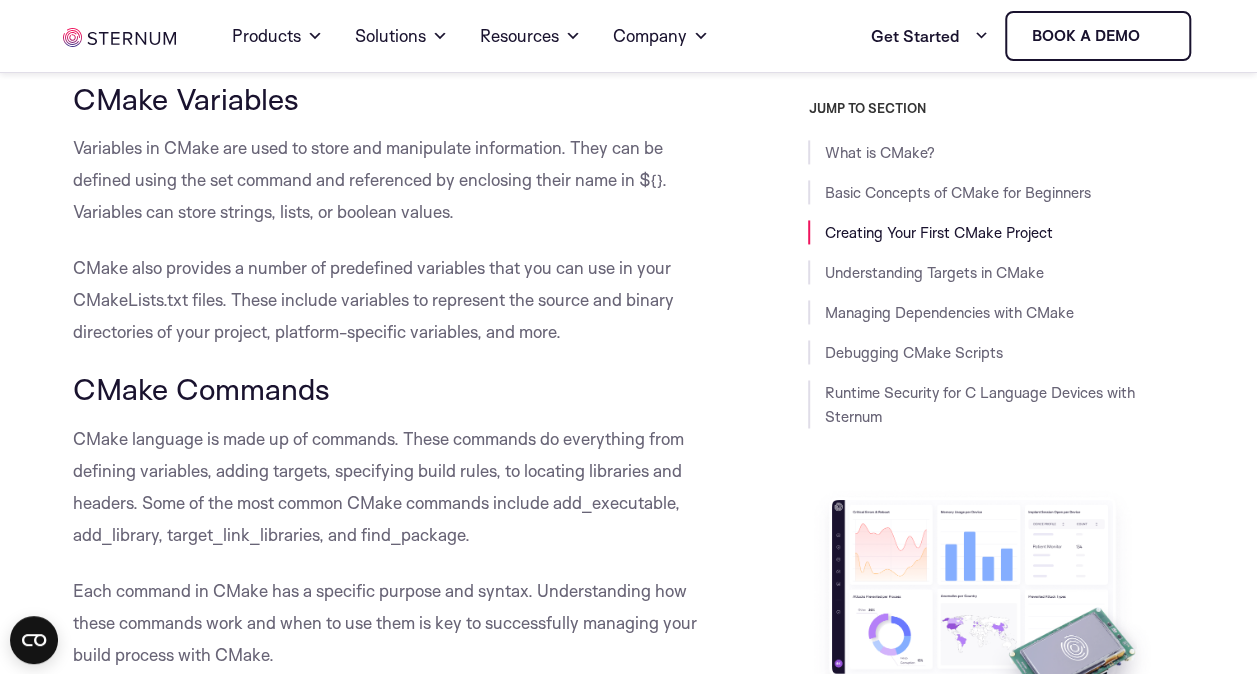click on "CMake language is made up of commands. These commands do everything from defining variables, adding targets, specifying build rules, to locating libraries and headers. Some of the most common CMake commands include add_executable, add_library, target_link_libraries, and find_package." at bounding box center [386, 486] 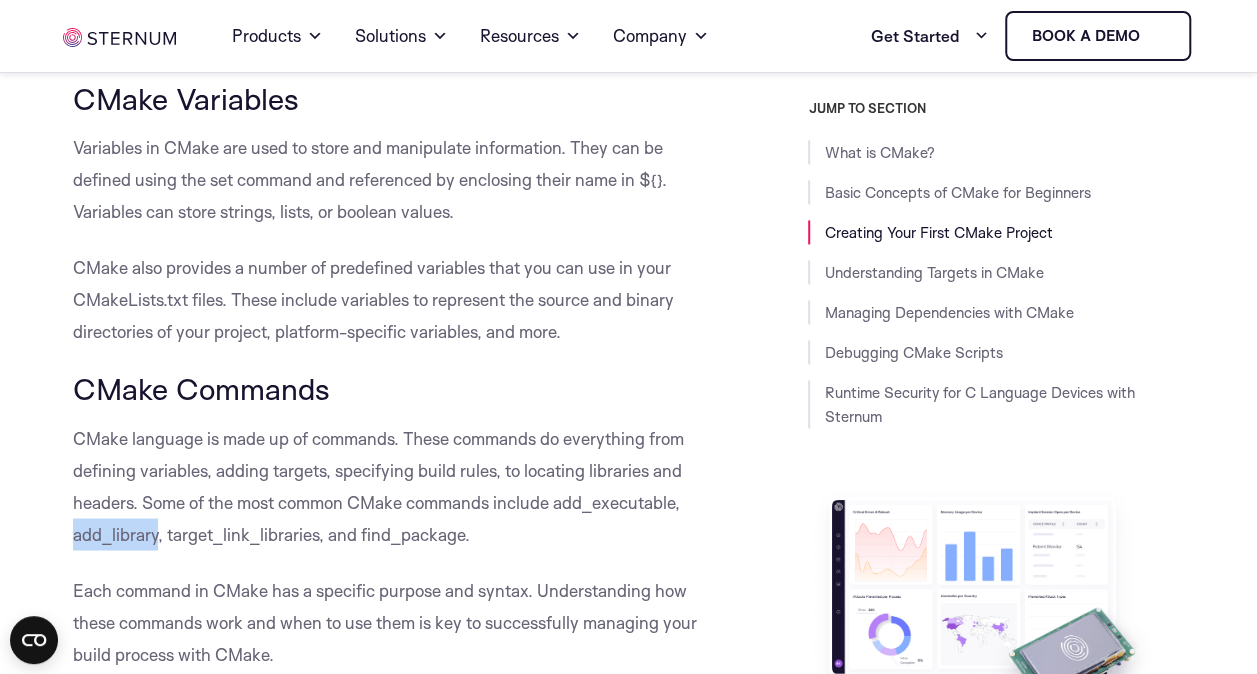 click on "CMake language is made up of commands. These commands do everything from defining variables, adding targets, specifying build rules, to locating libraries and headers. Some of the most common CMake commands include add_executable, add_library, target_link_libraries, and find_package." at bounding box center [386, 486] 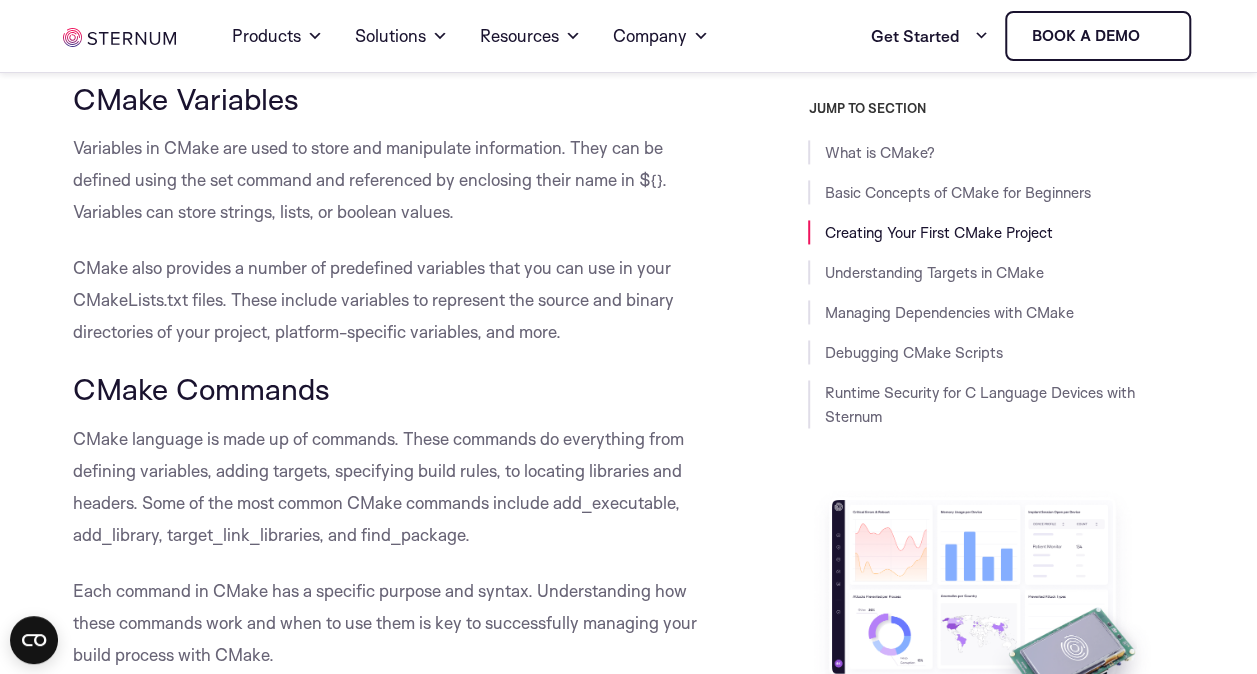 drag, startPoint x: 131, startPoint y: 537, endPoint x: 239, endPoint y: 546, distance: 108.37435 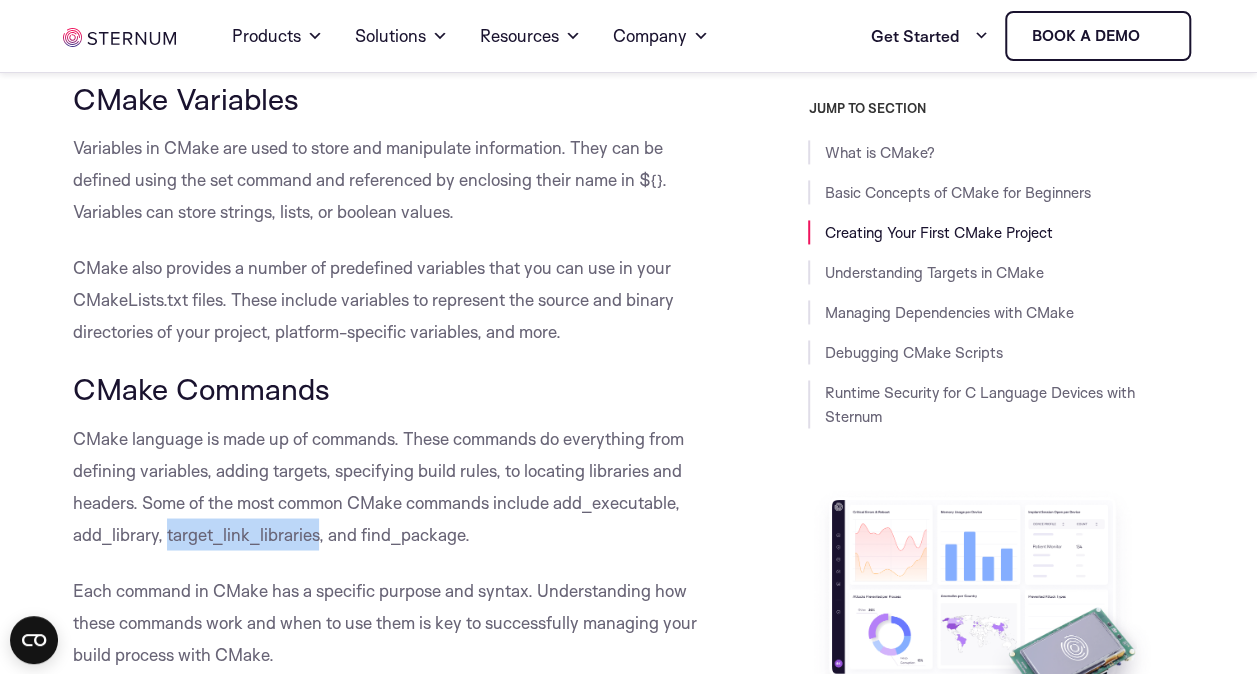 click on "CMake language is made up of commands. These commands do everything from defining variables, adding targets, specifying build rules, to locating libraries and headers. Some of the most common CMake commands include add_executable, add_library, target_link_libraries, and find_package." at bounding box center (386, 486) 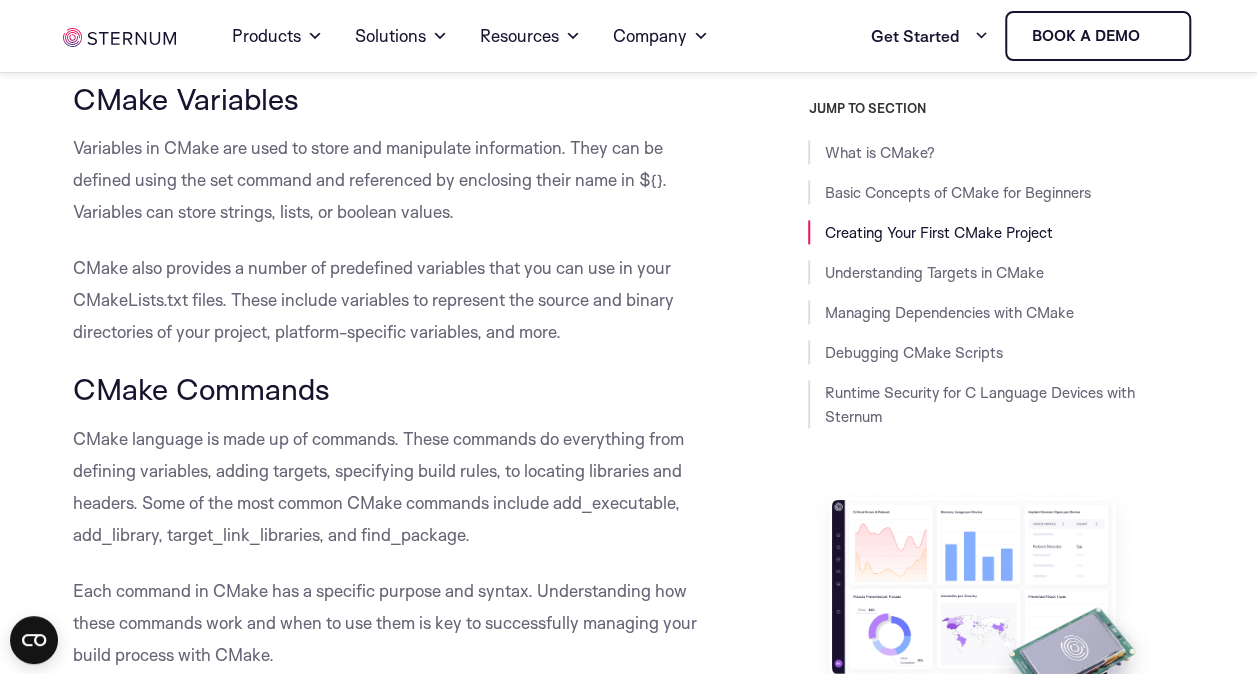 drag, startPoint x: 237, startPoint y: 544, endPoint x: 375, endPoint y: 532, distance: 138.52075 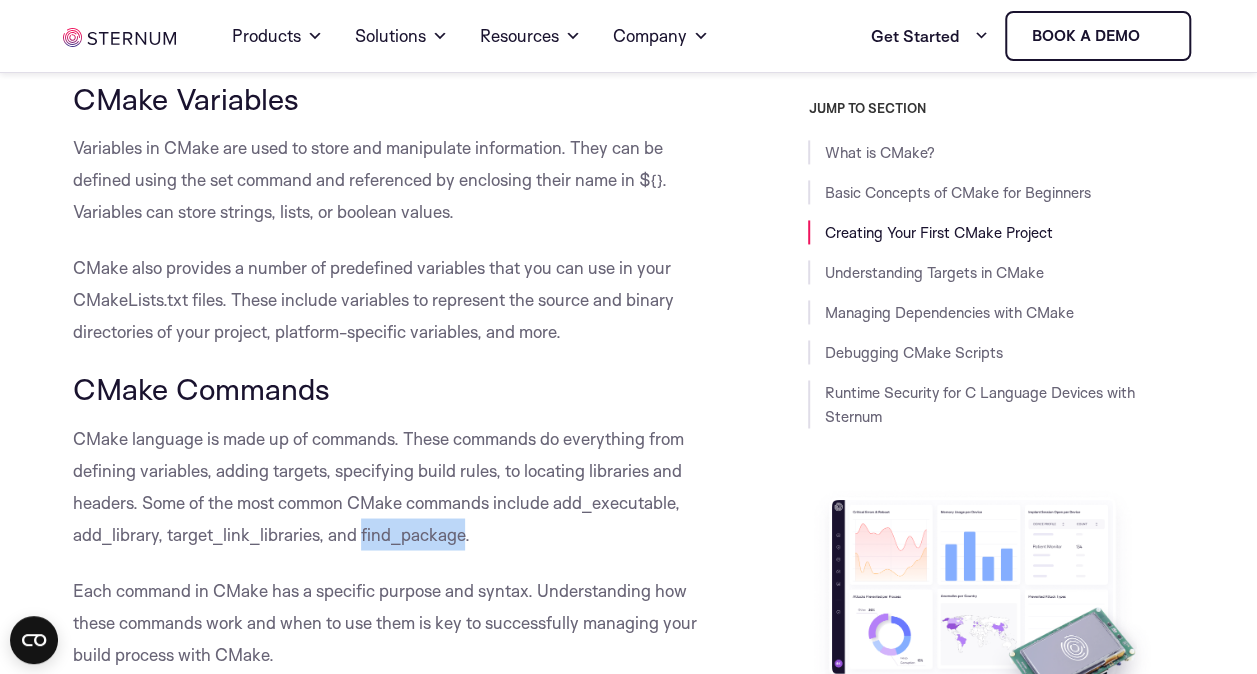 click on "CMake language is made up of commands. These commands do everything from defining variables, adding targets, specifying build rules, to locating libraries and headers. Some of the most common CMake commands include add_executable, add_library, target_link_libraries, and find_package." at bounding box center (386, 486) 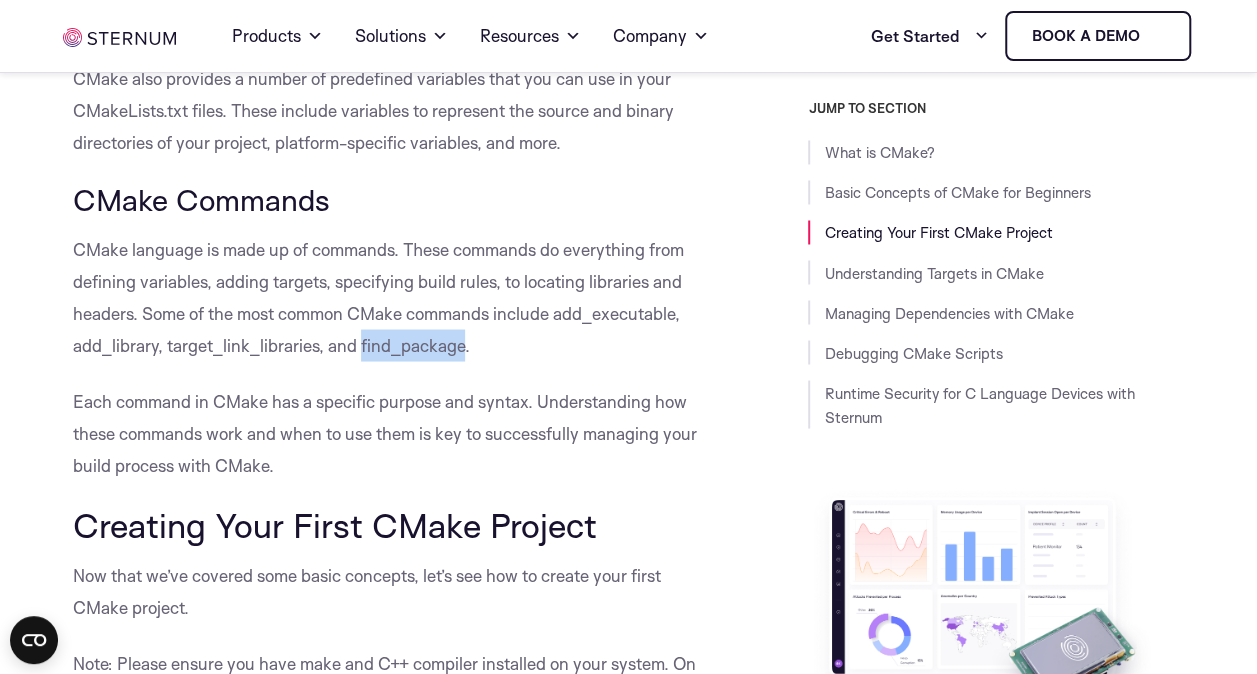 scroll, scrollTop: 1632, scrollLeft: 0, axis: vertical 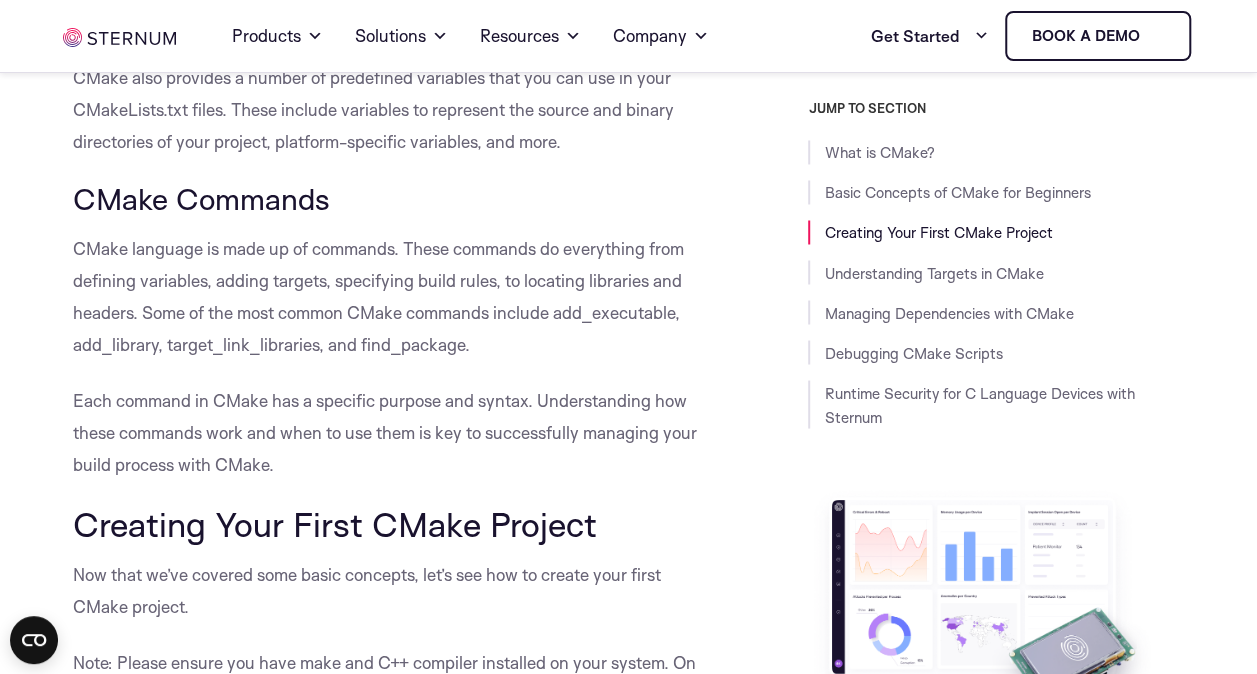 drag, startPoint x: 375, startPoint y: 532, endPoint x: 318, endPoint y: 516, distance: 59.20304 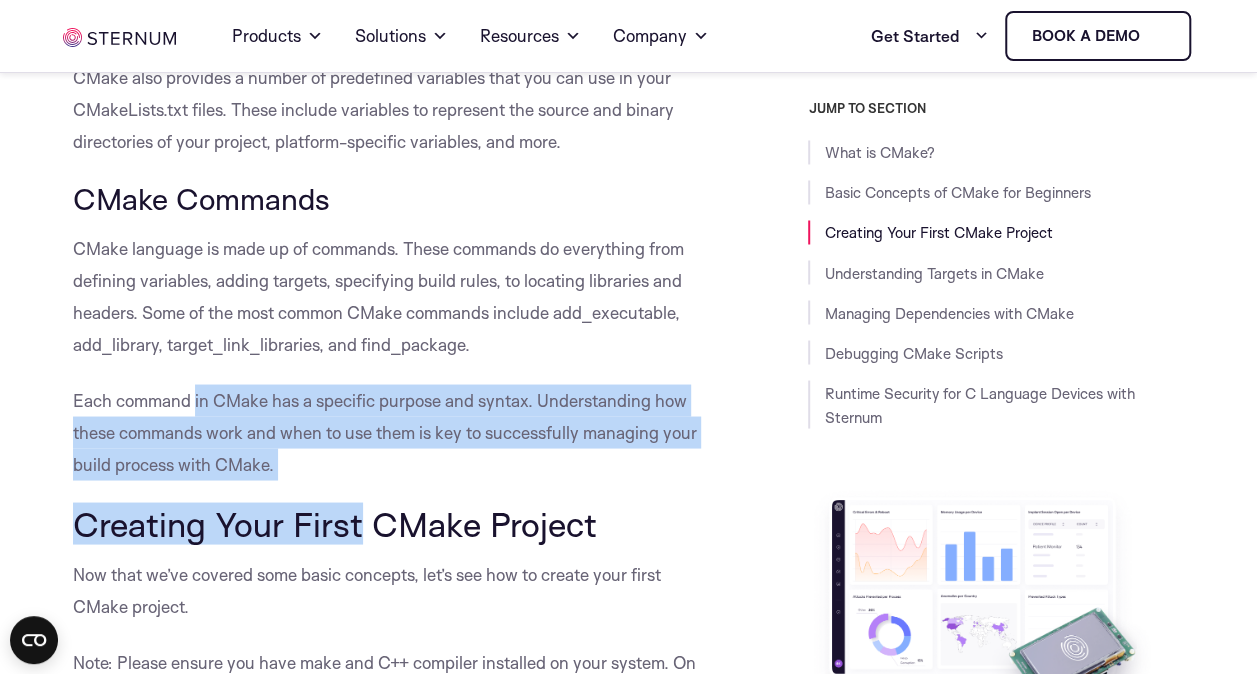 drag, startPoint x: 319, startPoint y: 481, endPoint x: 200, endPoint y: 394, distance: 147.411 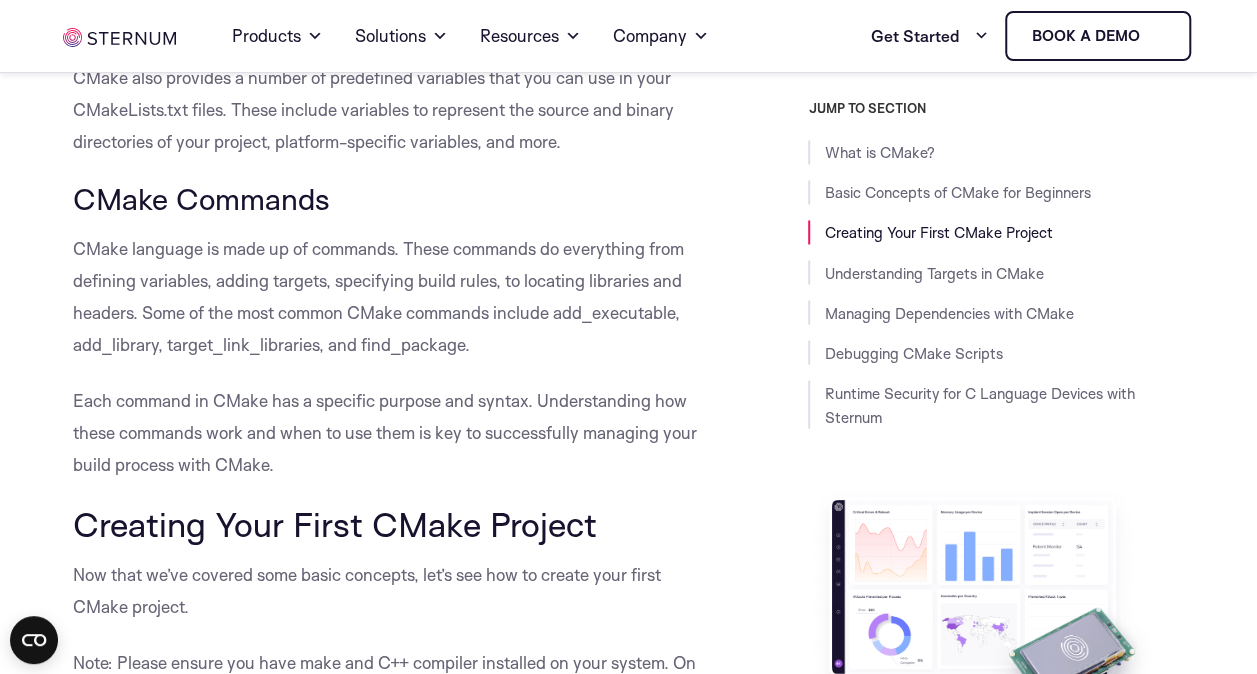 click on "Each command in CMake has a specific purpose and syntax. Understanding how these commands work and when to use them is key to successfully managing your build process with CMake." at bounding box center [386, 432] 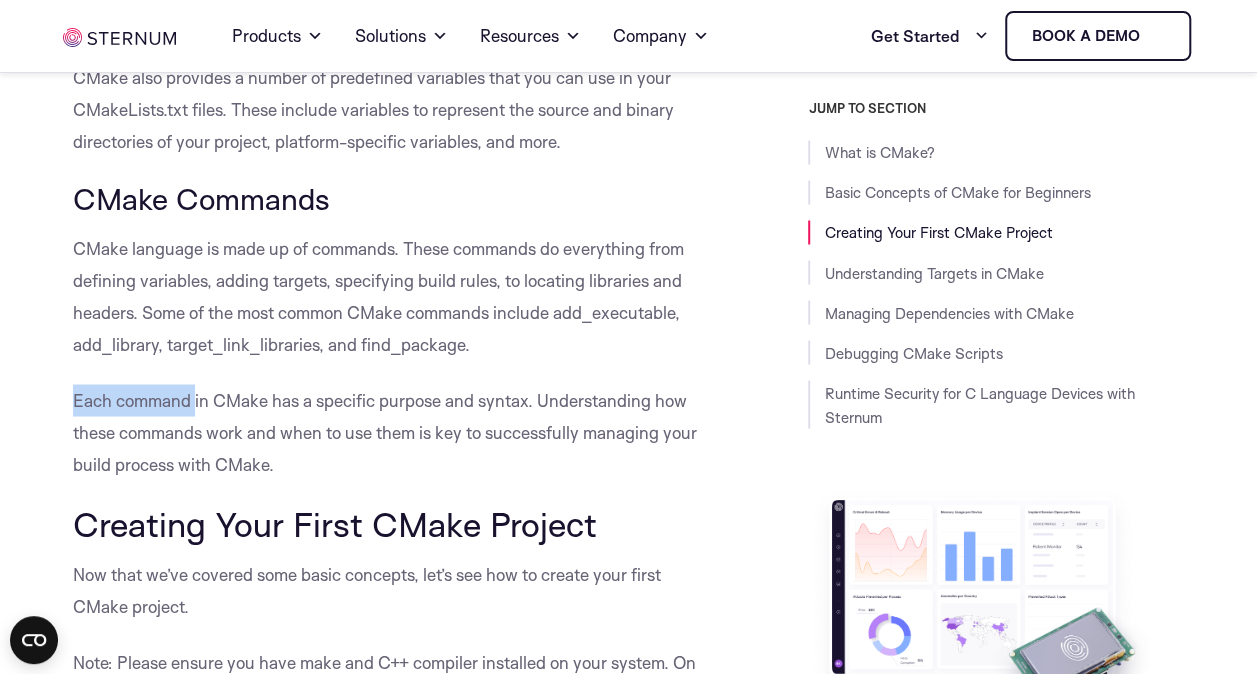 drag, startPoint x: 86, startPoint y: 393, endPoint x: 191, endPoint y: 400, distance: 105.23308 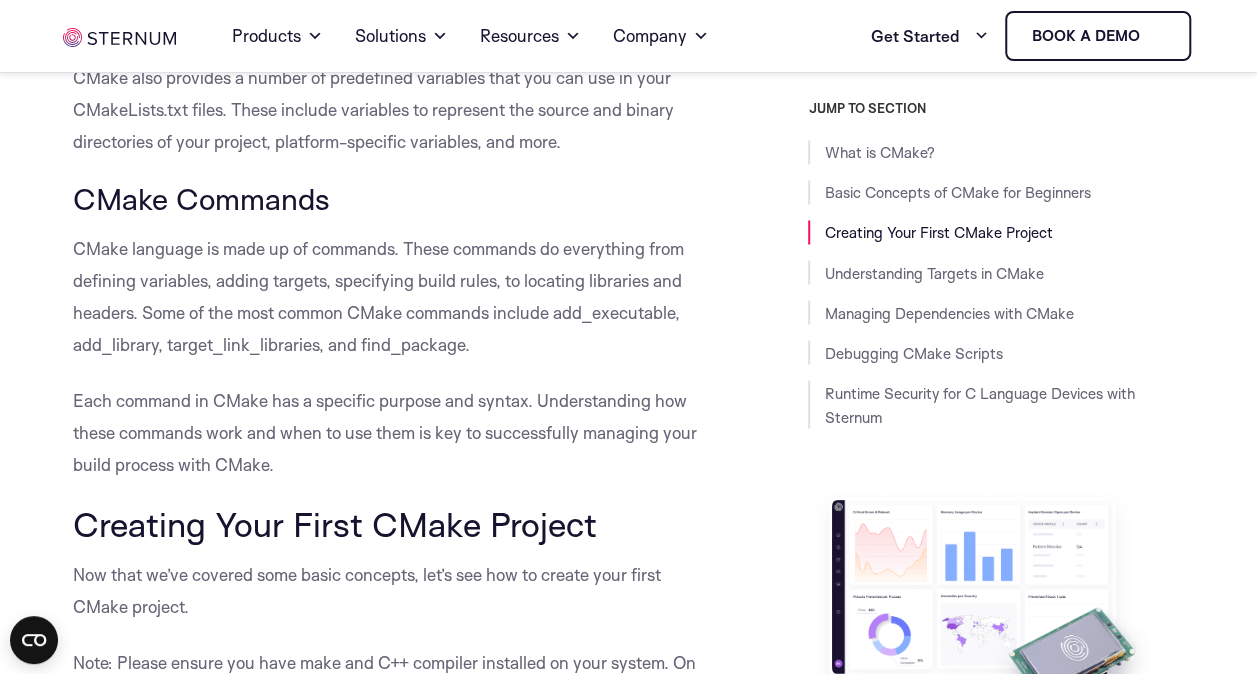 drag, startPoint x: 191, startPoint y: 400, endPoint x: 414, endPoint y: 471, distance: 234.0299 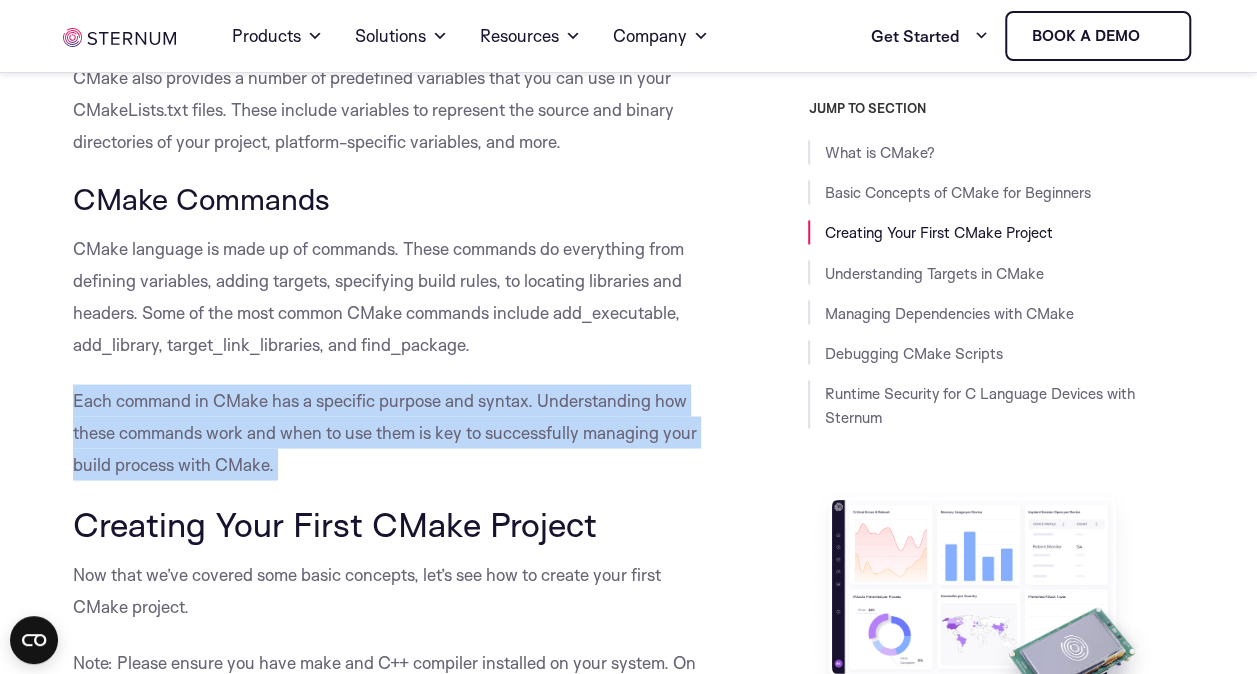 click on "Each command in CMake has a specific purpose and syntax. Understanding how these commands work and when to use them is key to successfully managing your build process with CMake." at bounding box center (386, 432) 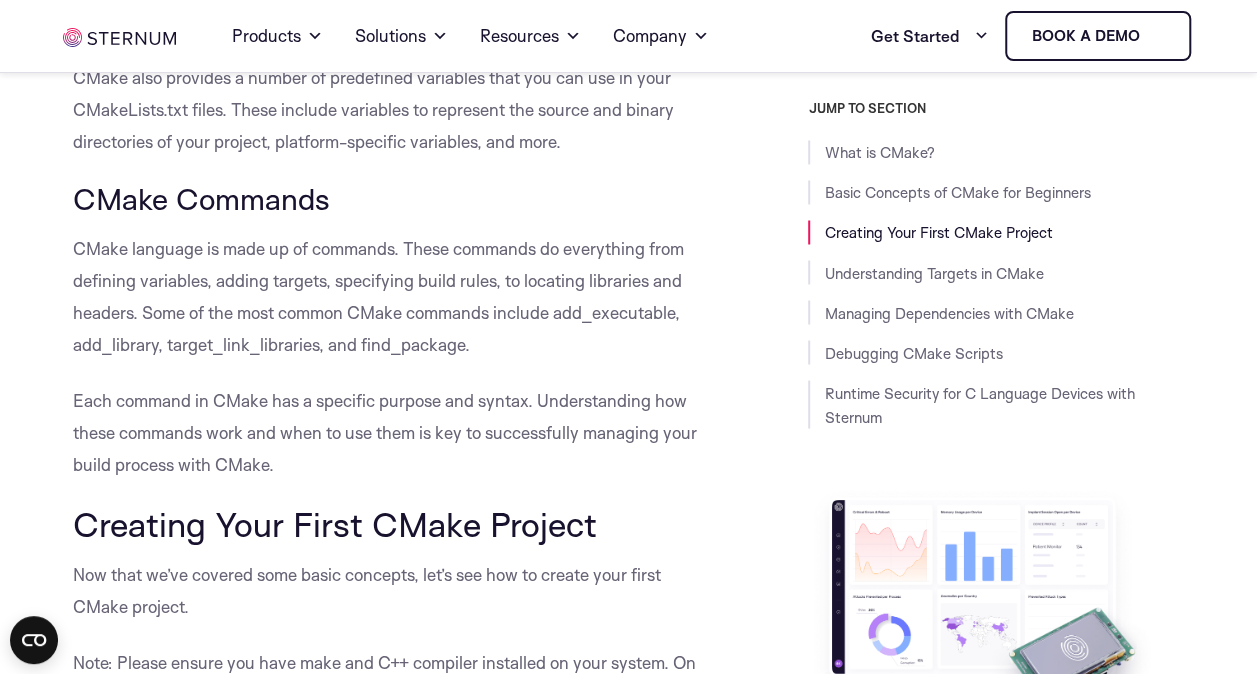 click on "Each command in CMake has a specific purpose and syntax. Understanding how these commands work and when to use them is key to successfully managing your build process with CMake." at bounding box center (386, 432) 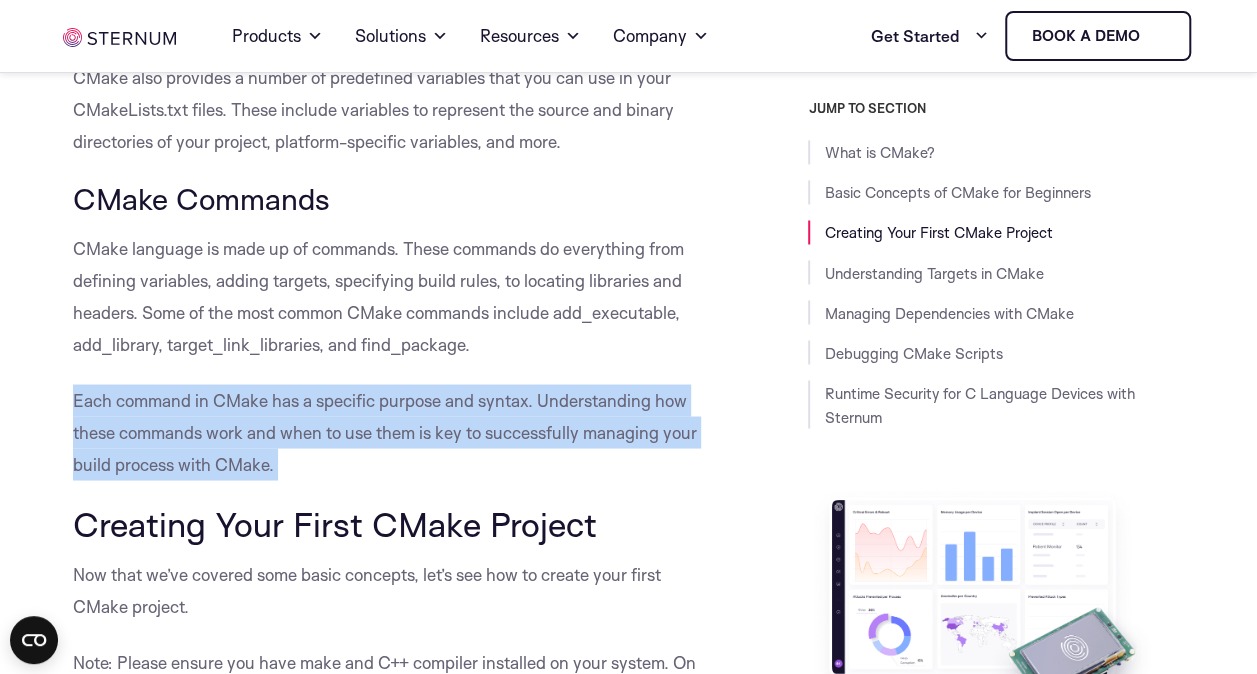 click on "Each command in CMake has a specific purpose and syntax. Understanding how these commands work and when to use them is key to successfully managing your build process with CMake." at bounding box center [386, 432] 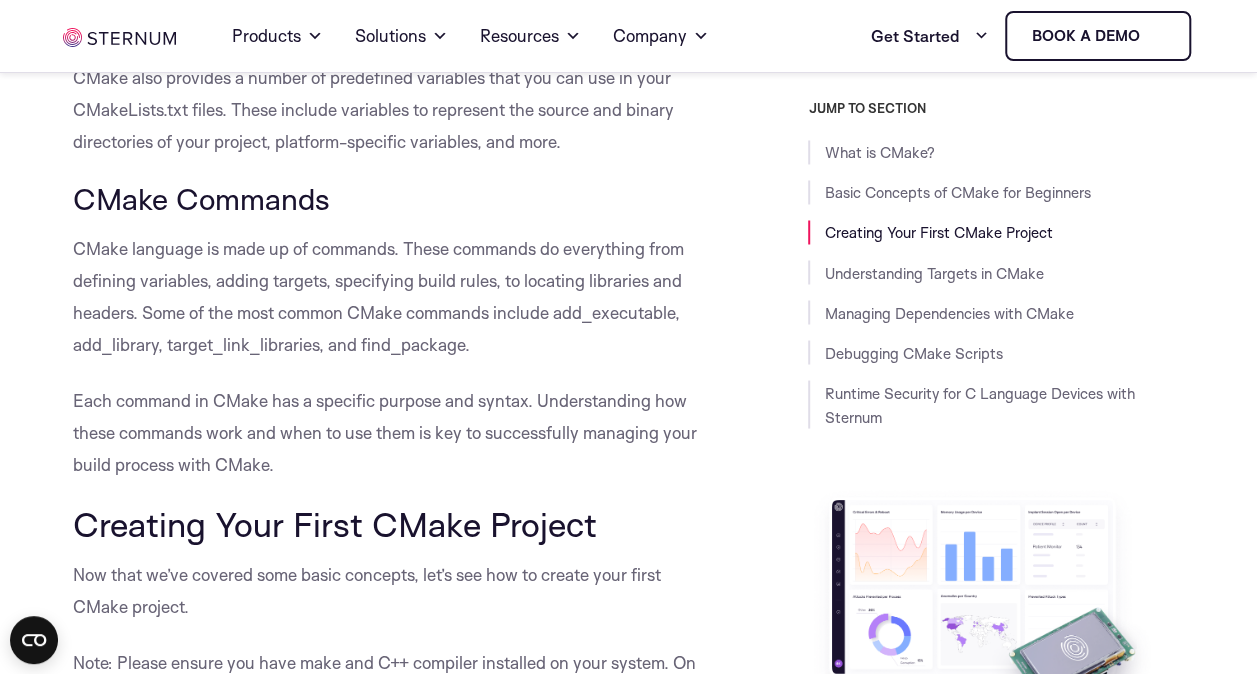 drag, startPoint x: 399, startPoint y: 468, endPoint x: 297, endPoint y: 594, distance: 162.11107 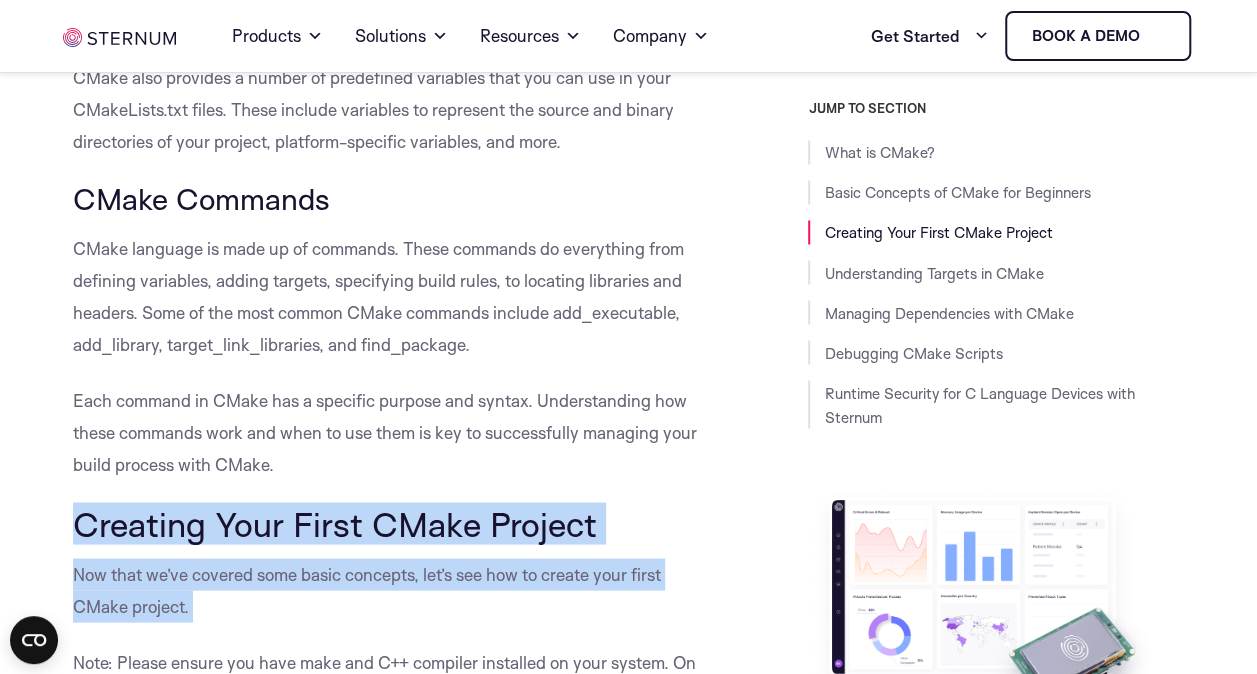 drag, startPoint x: 297, startPoint y: 594, endPoint x: 363, endPoint y: 458, distance: 151.16878 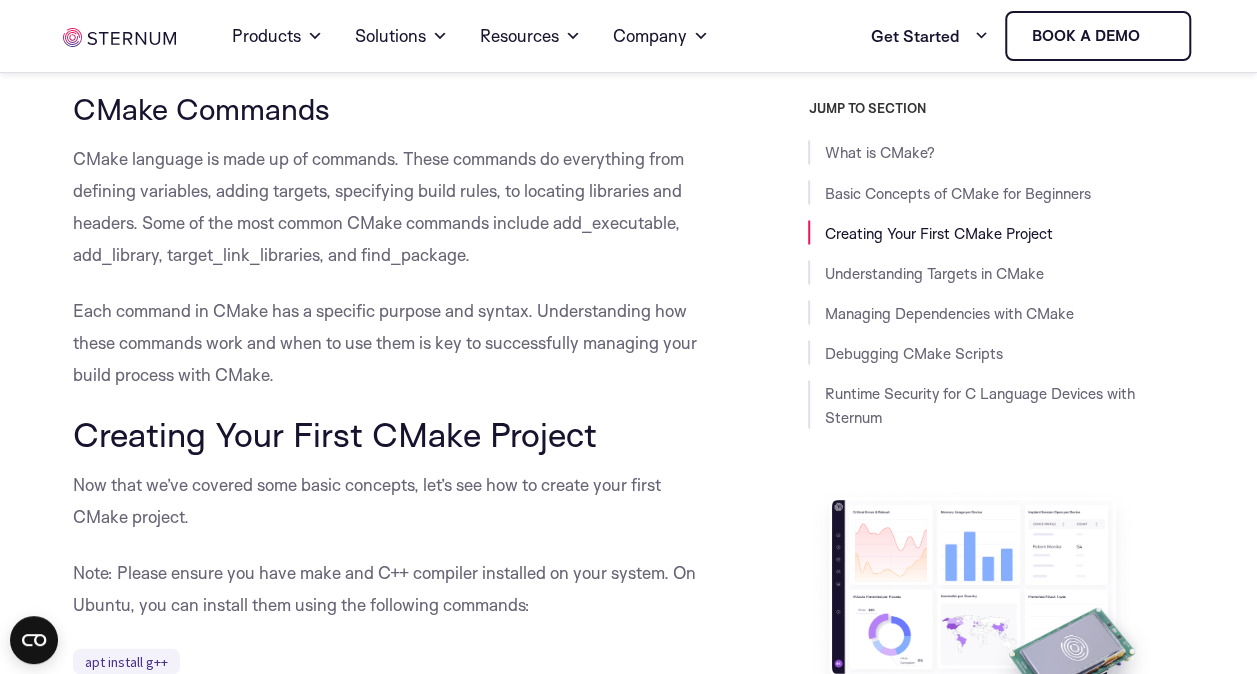 drag, startPoint x: 363, startPoint y: 458, endPoint x: 533, endPoint y: 324, distance: 216.46246 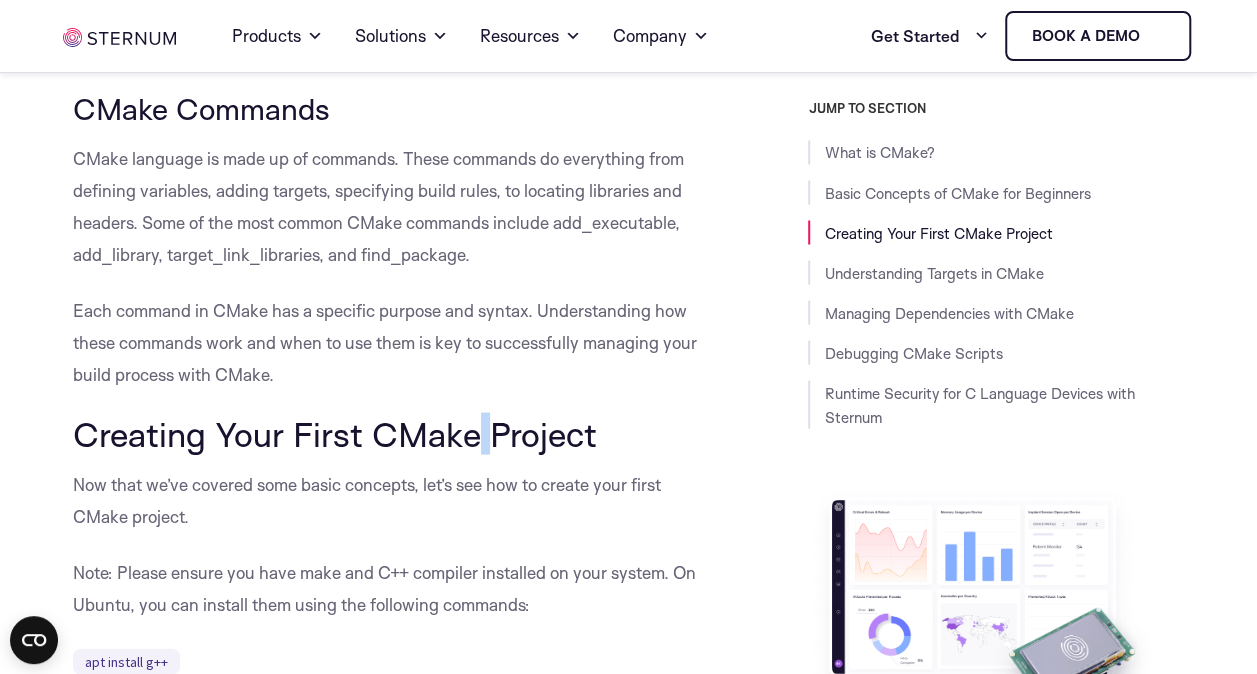 click on "Creating Your First CMake Project" at bounding box center (386, 433) 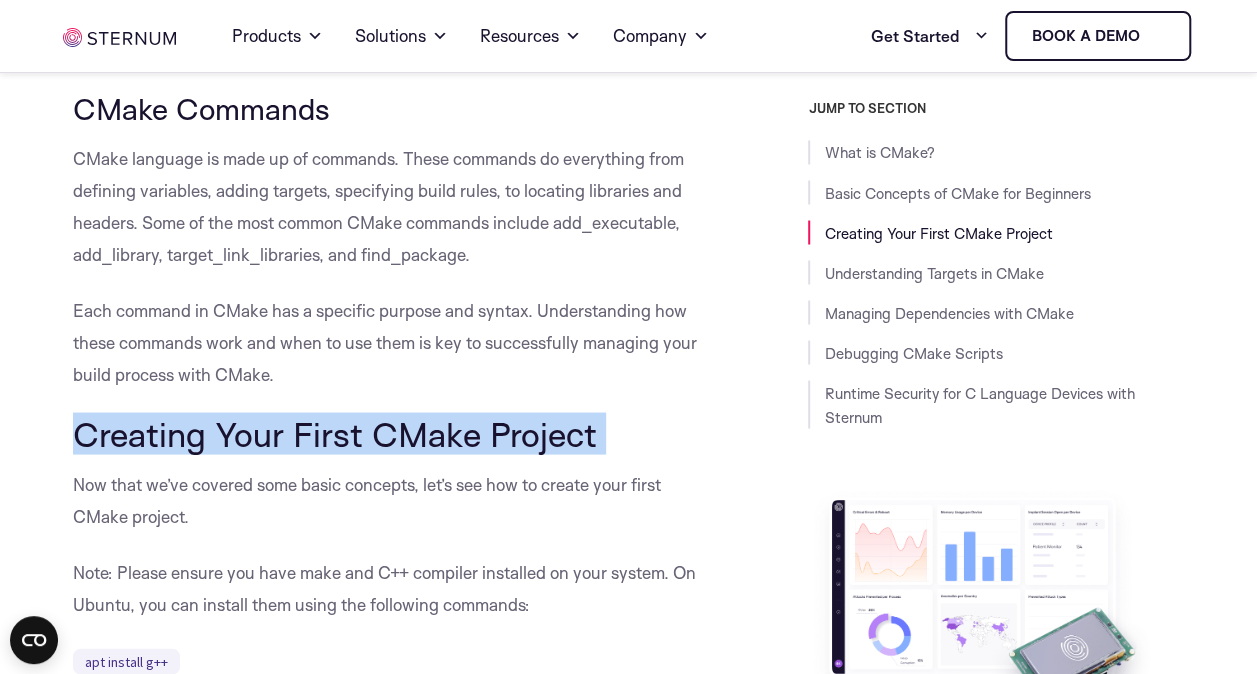 click on "Creating Your First CMake Project" at bounding box center (386, 433) 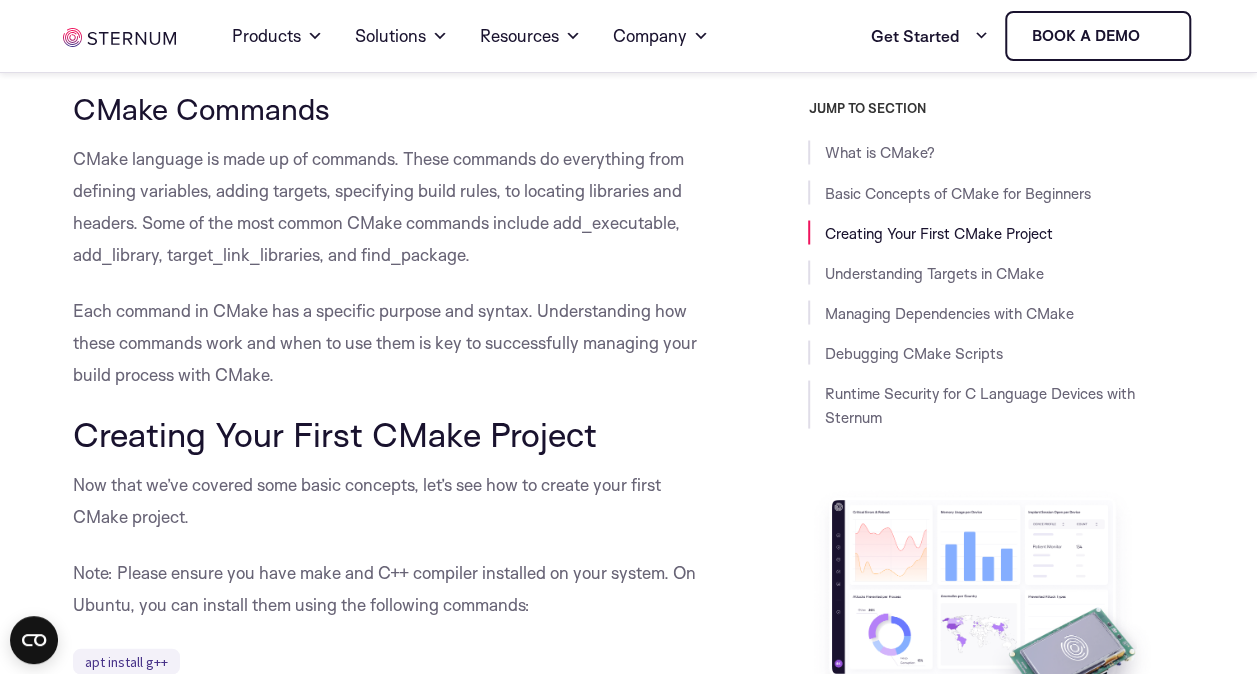 drag, startPoint x: 475, startPoint y: 435, endPoint x: 404, endPoint y: 508, distance: 101.8332 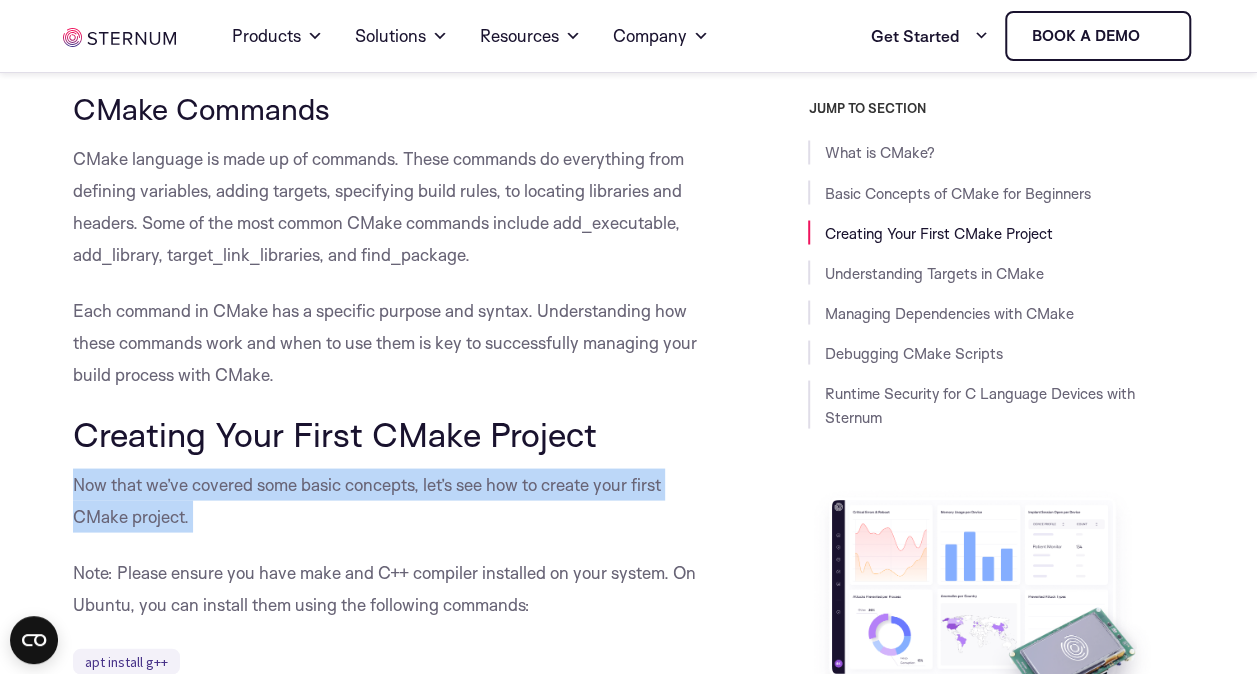 click on "Now that we’ve covered some basic concepts, let’s see how to create your first CMake project." at bounding box center (386, 500) 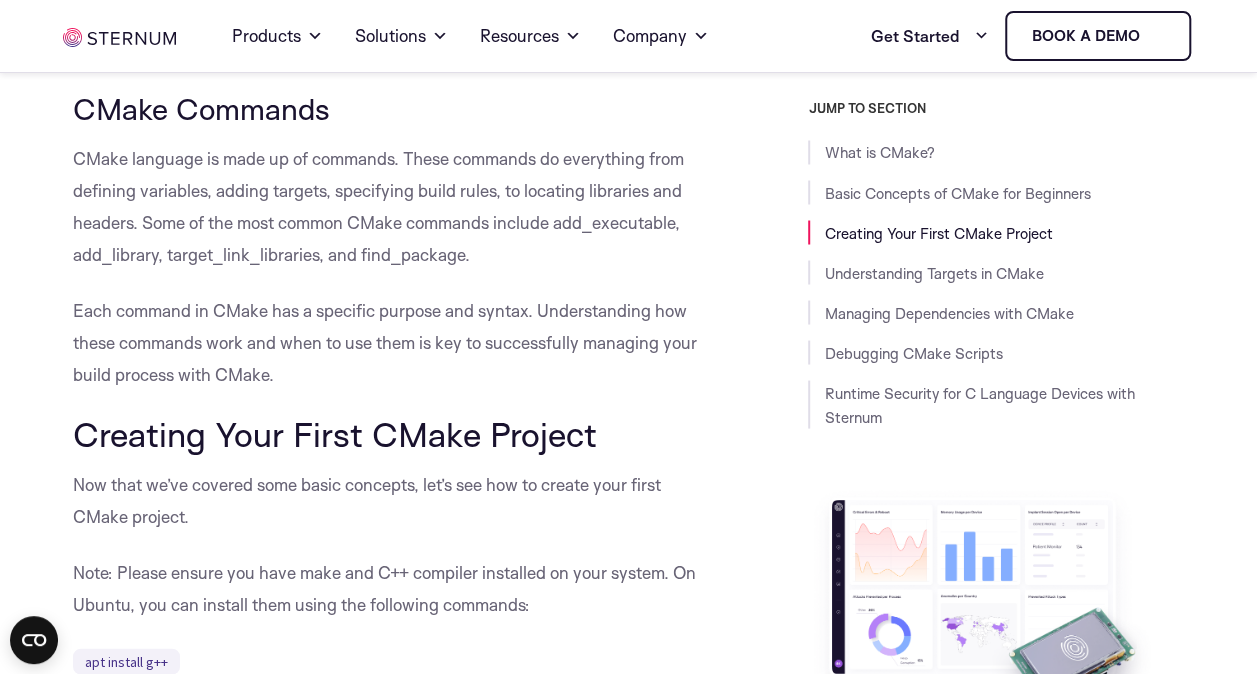 click on "Now that we’ve covered some basic concepts, let’s see how to create your first CMake project." at bounding box center [386, 500] 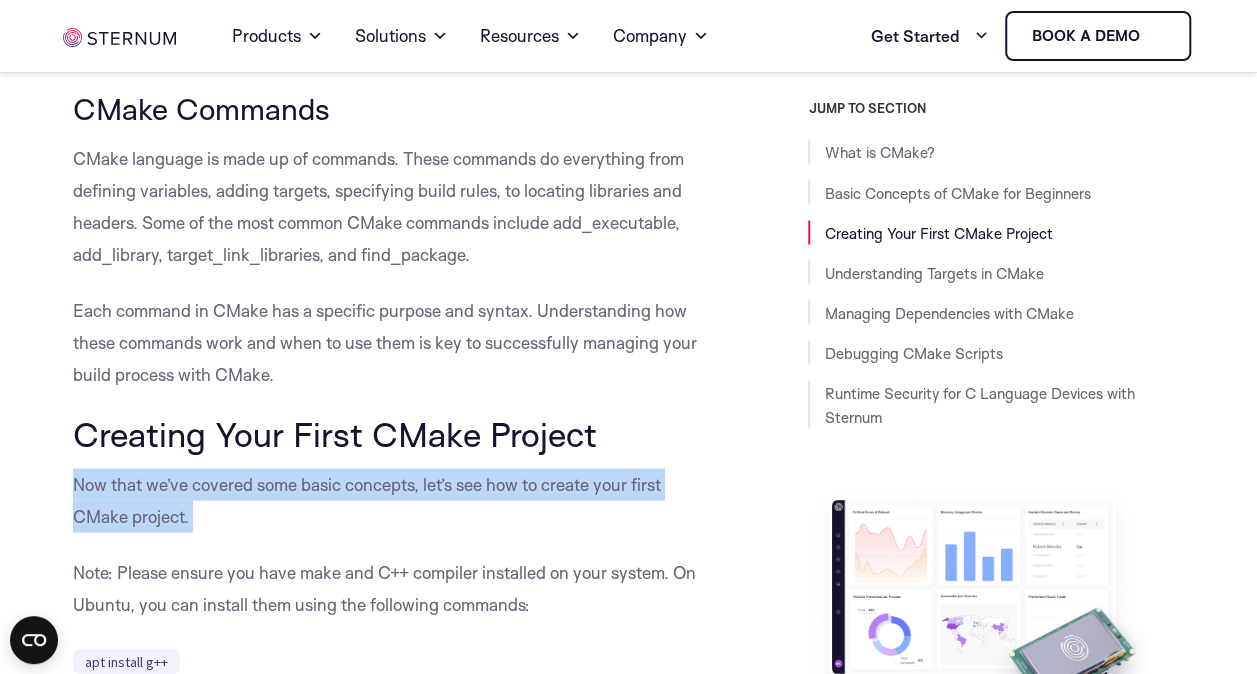 click on "Now that we’ve covered some basic concepts, let’s see how to create your first CMake project." at bounding box center [386, 500] 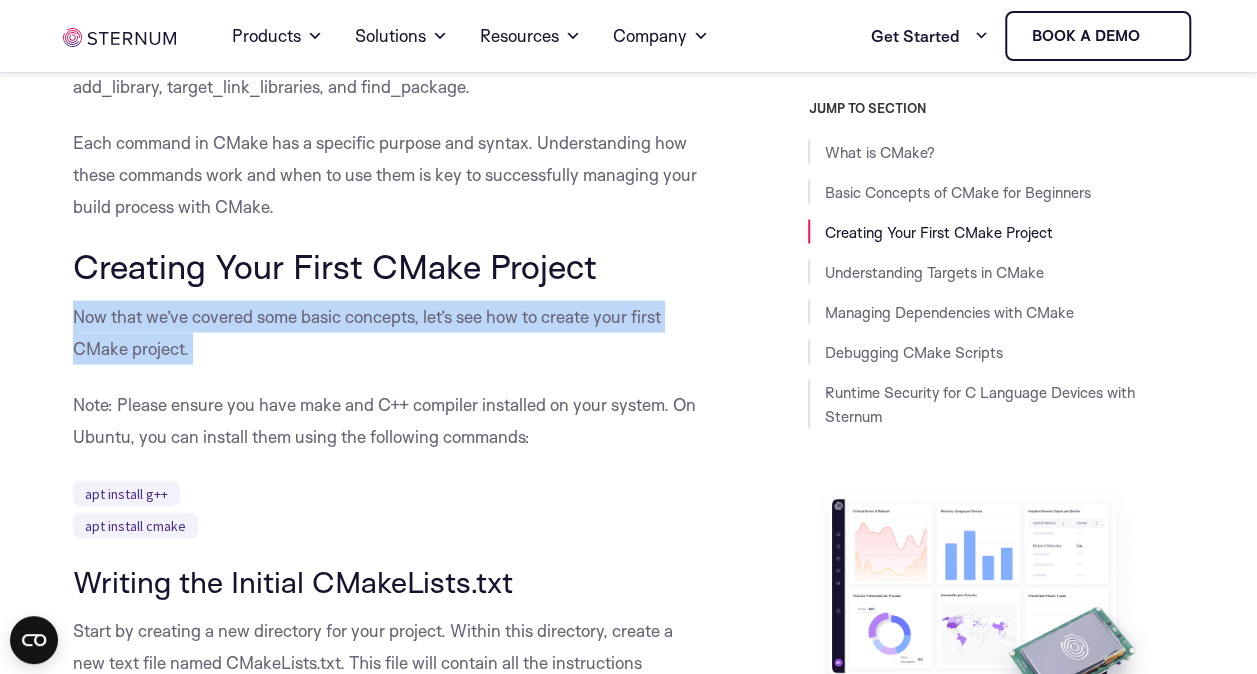 scroll, scrollTop: 1909, scrollLeft: 0, axis: vertical 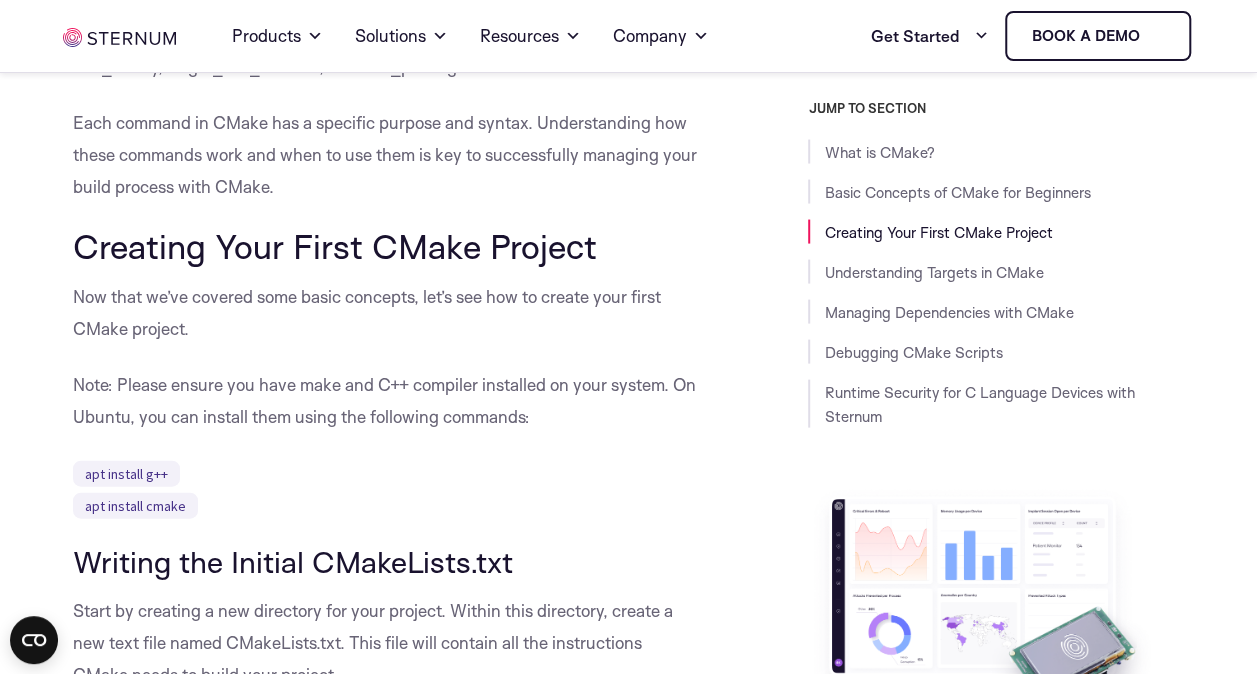 click on "Note: Please ensure you have make and C++ compiler installed on your system. On Ubuntu, you can install them using the following commands:" at bounding box center (386, 401) 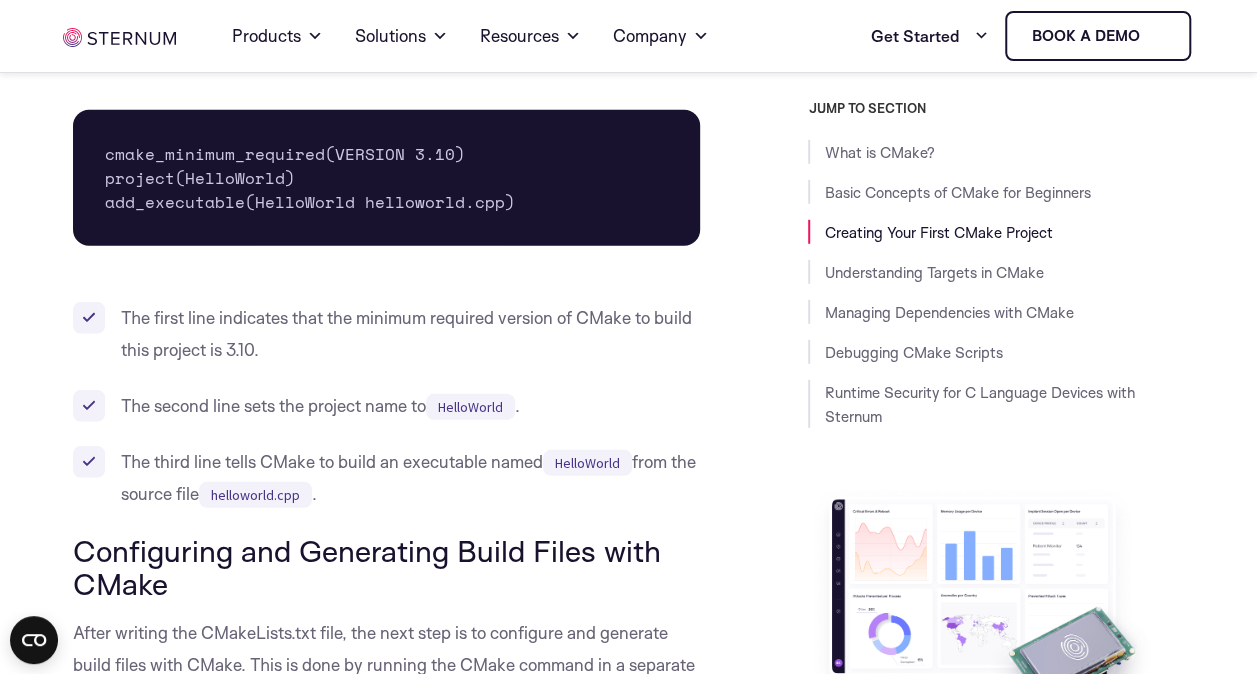 scroll, scrollTop: 2787, scrollLeft: 0, axis: vertical 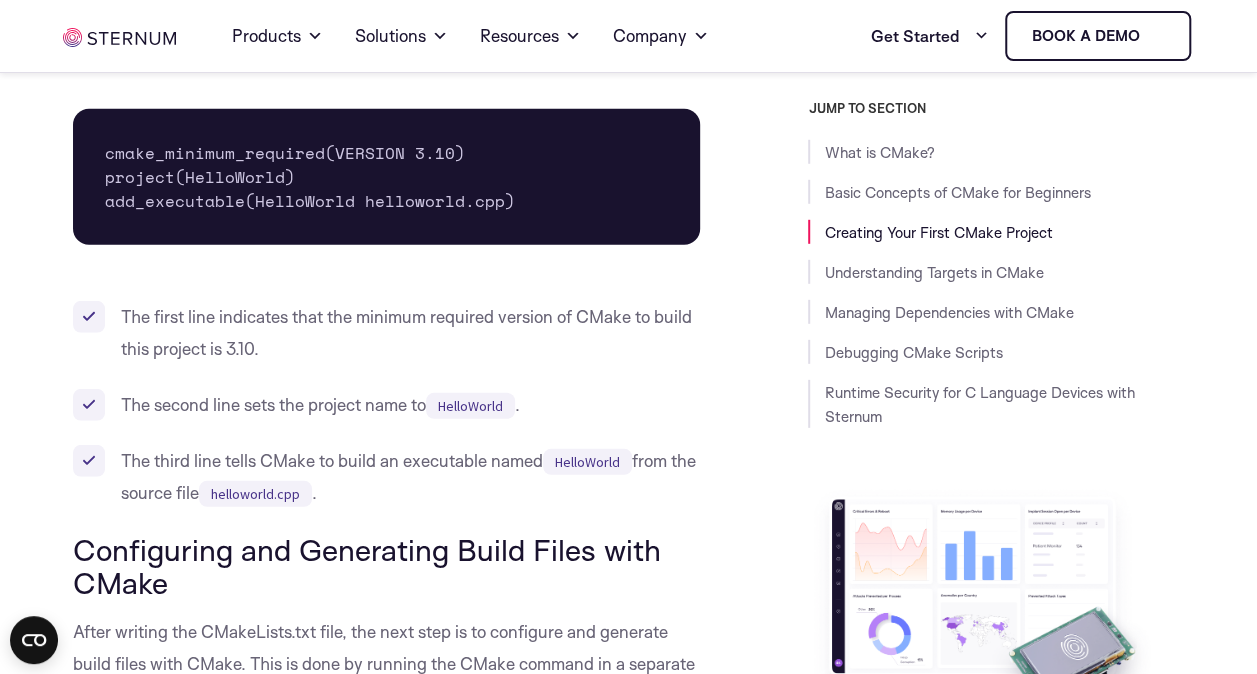 click on "The first line indicates that the minimum required version of CMake to build this project is 3.10. The second line sets the project name to  HelloWorld . The third line tells CMake to build an executable named  HelloWorld  from the source file  helloworld.cpp ." at bounding box center (386, 405) 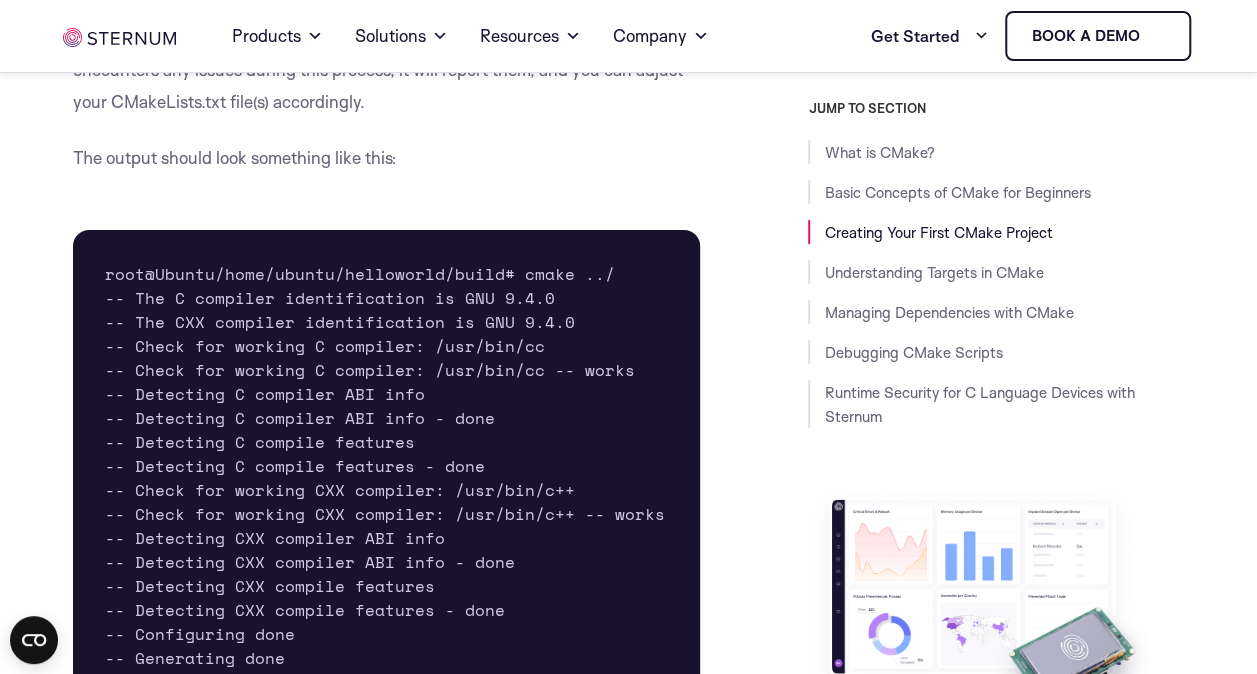 scroll, scrollTop: 4043, scrollLeft: 0, axis: vertical 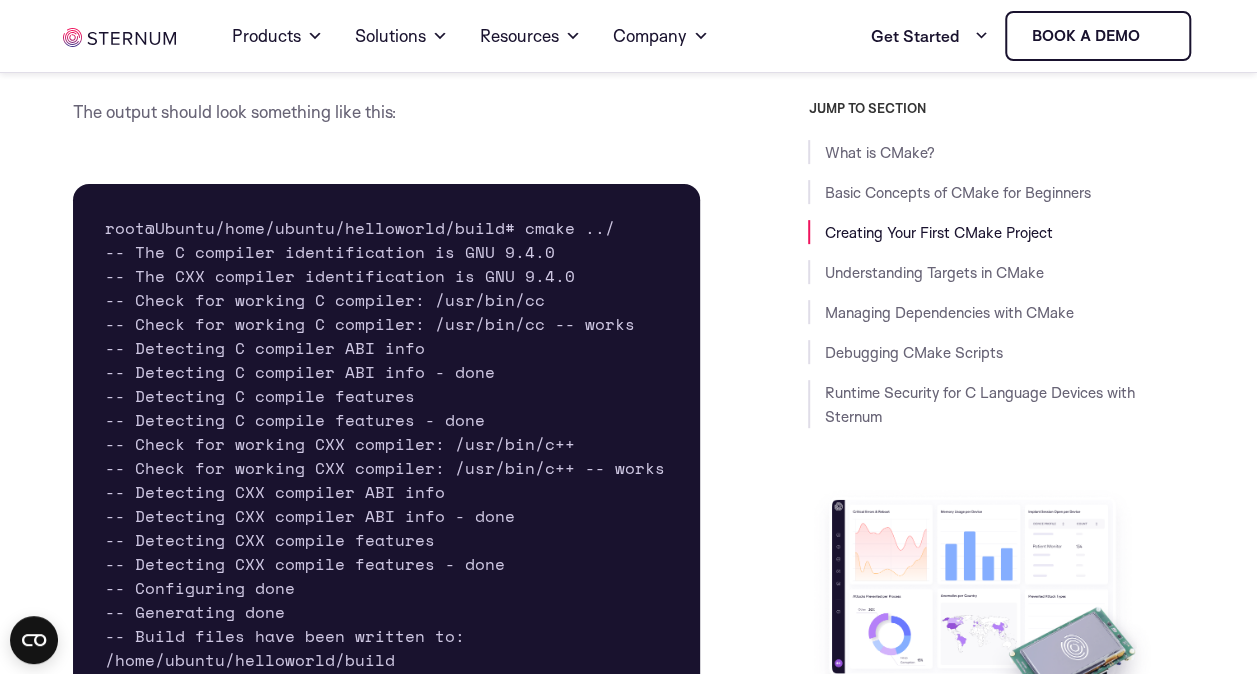 click on "root@Ubuntu/home/ubuntu/helloworld/build# cmake ../
-- The C compiler identification is GNU 9.4.0
-- The CXX compiler identification is GNU 9.4.0
-- Check for working C compiler: /usr/bin/cc
-- Check for working C compiler: /usr/bin/cc -- works
-- Detecting C compiler ABI info
-- Detecting C compiler ABI info - done
-- Detecting C compile features
-- Detecting C compile features - done
-- Check for working CXX compiler: /usr/bin/c++
-- Check for working CXX compiler: /usr/bin/c++ -- works
-- Detecting CXX compiler ABI info
-- Detecting CXX compiler ABI info - done
-- Detecting CXX compile features
-- Detecting CXX compile features - done
-- Configuring done
-- Generating done
-- Build files have been written to: /home/ubuntu/helloworld/build" at bounding box center [386, 444] 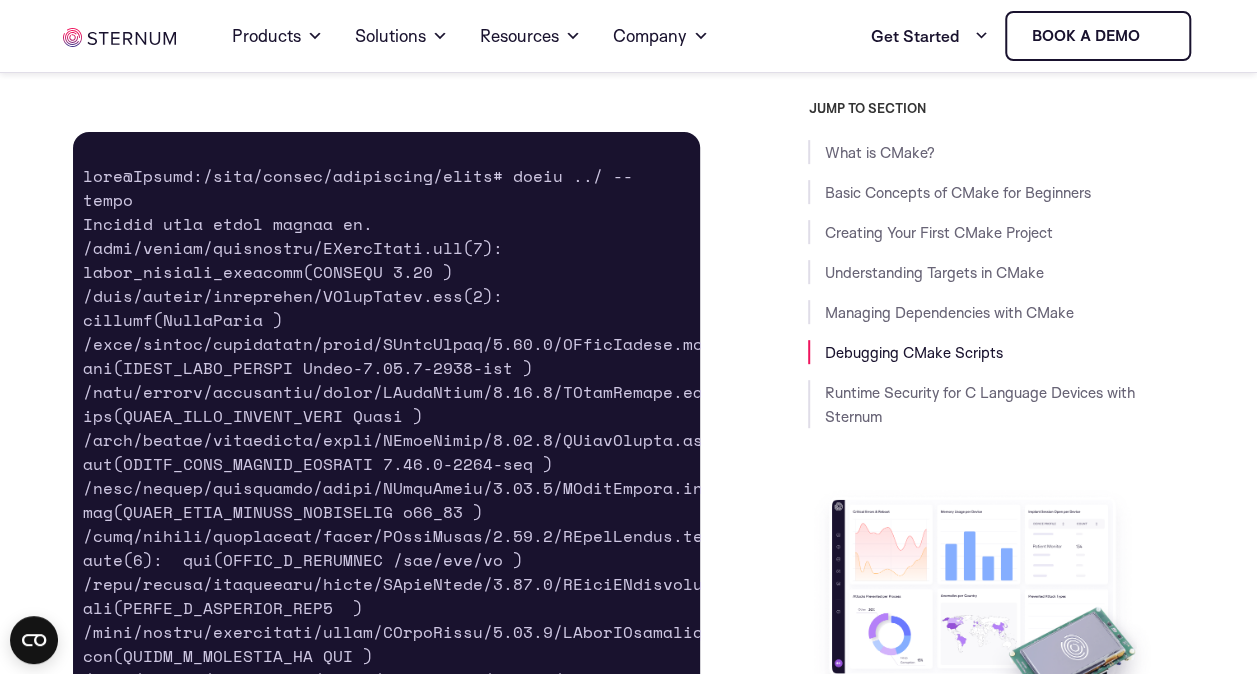 scroll, scrollTop: 0, scrollLeft: 51, axis: horizontal 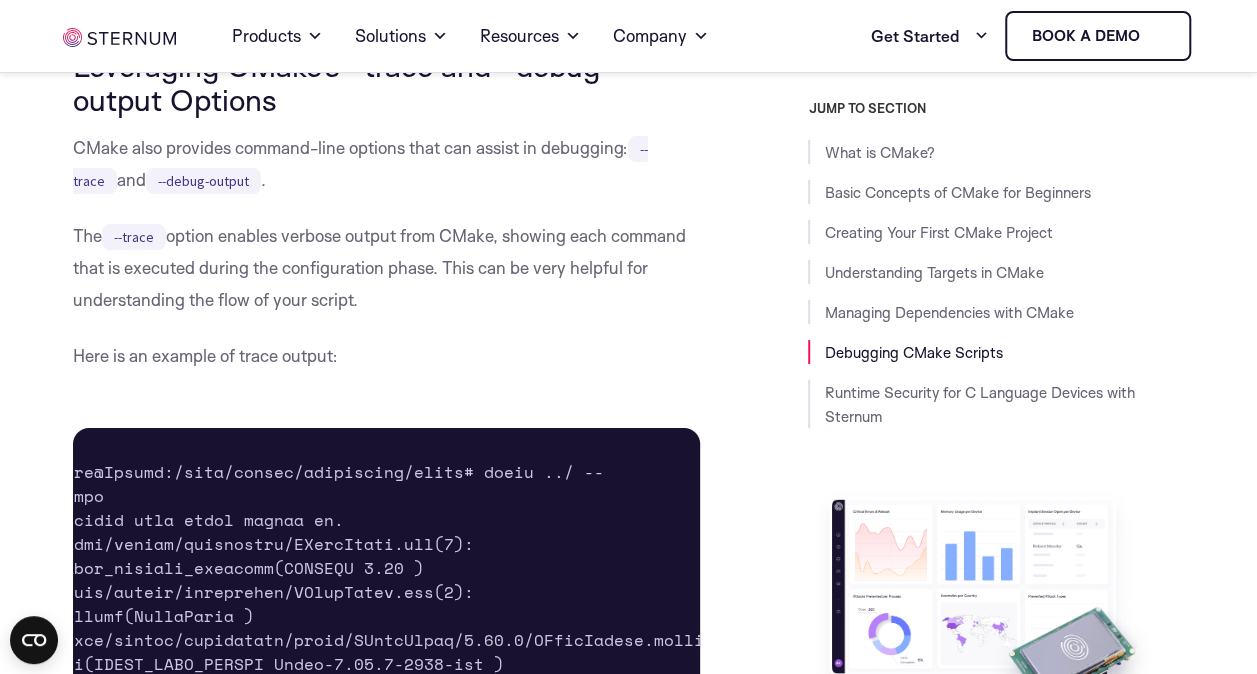 click on "What is CMake? CMake stands for cross-platform make. It is a tool designed to manage the build process of software using compiler-independent methods. It was created to support complex directory hierarchies and applications that depend on several libraries. Unlike traditional build systems, CMake does not build the software directly. Instead, it generates build scripts in various formats, including Unix makefiles and project files for integrated development environments (IDEs) like Microsoft Visual Studio and Xcode. This makes CMake a versatile tool that can be used in diverse development environments. One of the main advantages of using CMake is that it allows developers to write a set of directives once and then generate the appropriate build scripts for their specific environment. This eliminates the need for maintaining separate build scripts for each platform, reducing the potential for errors and inconsistencies. This is part of a series of articles about  Vulnerability Management HelloWorld" at bounding box center [386, -3671] 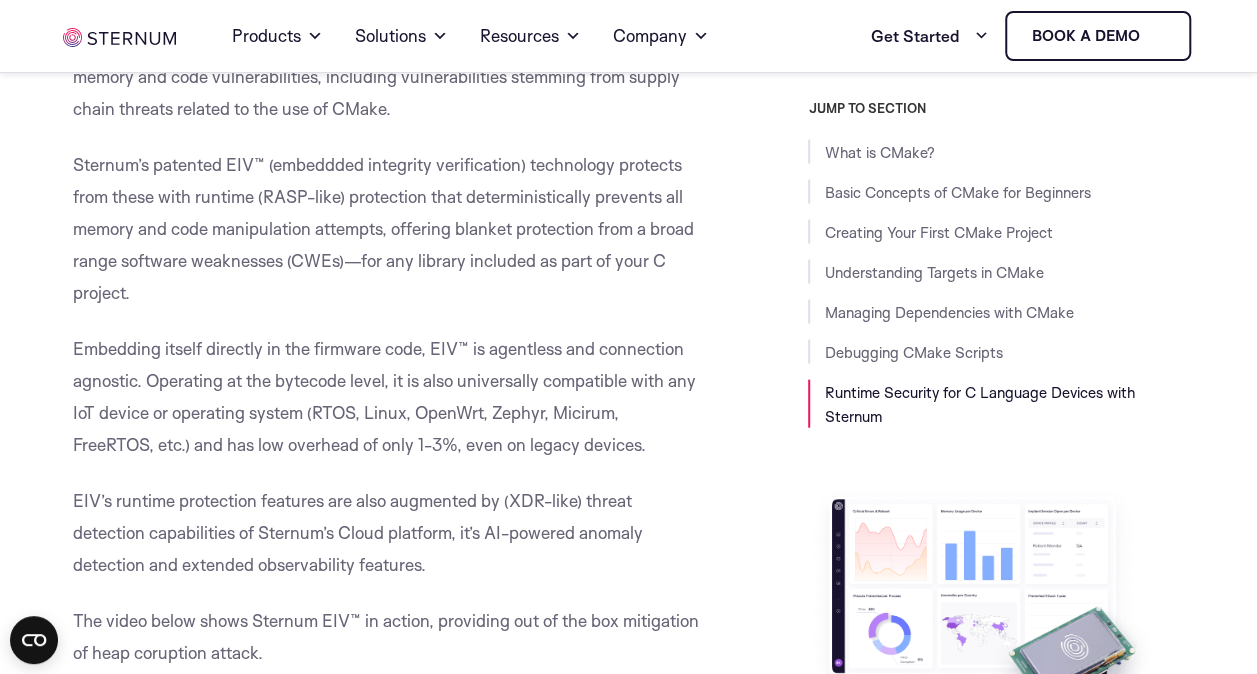 scroll, scrollTop: 13488, scrollLeft: 0, axis: vertical 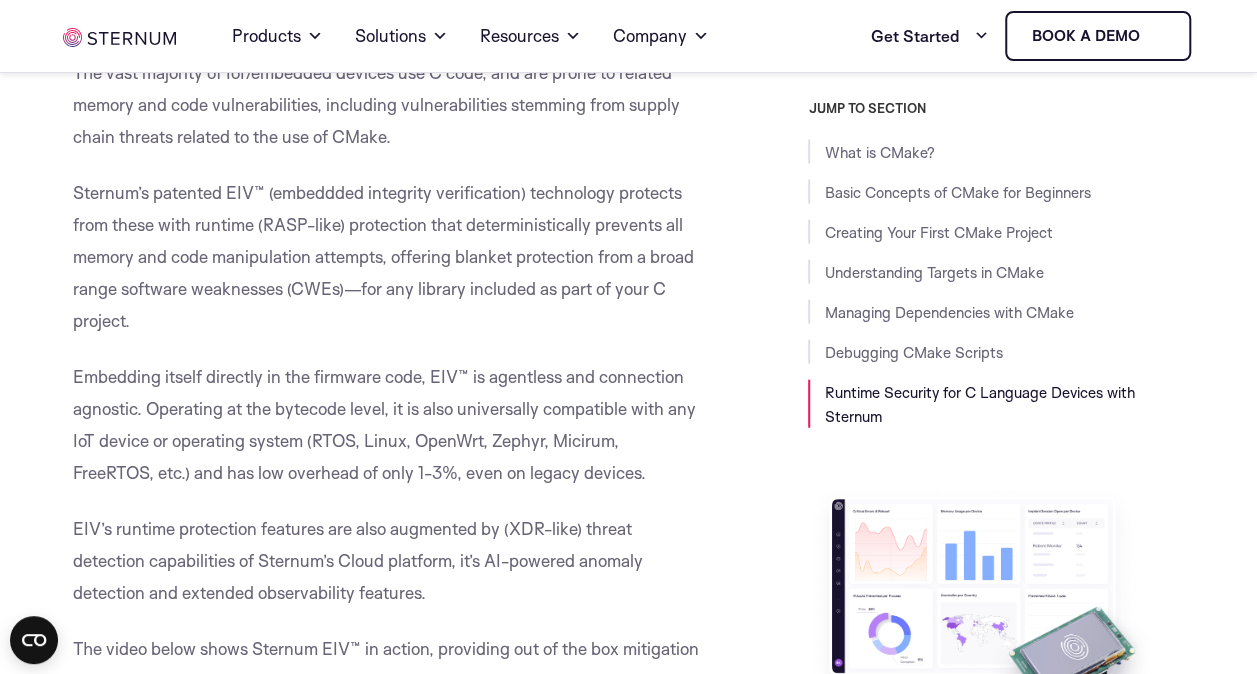 click on "Embedding itself directly in the firmware code, EIV™ is agentless and connection agnostic. Operating at the bytecode level, it is also universally compatible with any IoT device or operating system (RTOS, Linux, OpenWrt, Zephyr, Micirum, FreeRTOS, etc.) and has low overhead of only 1-3%, even on legacy devices." at bounding box center [386, 425] 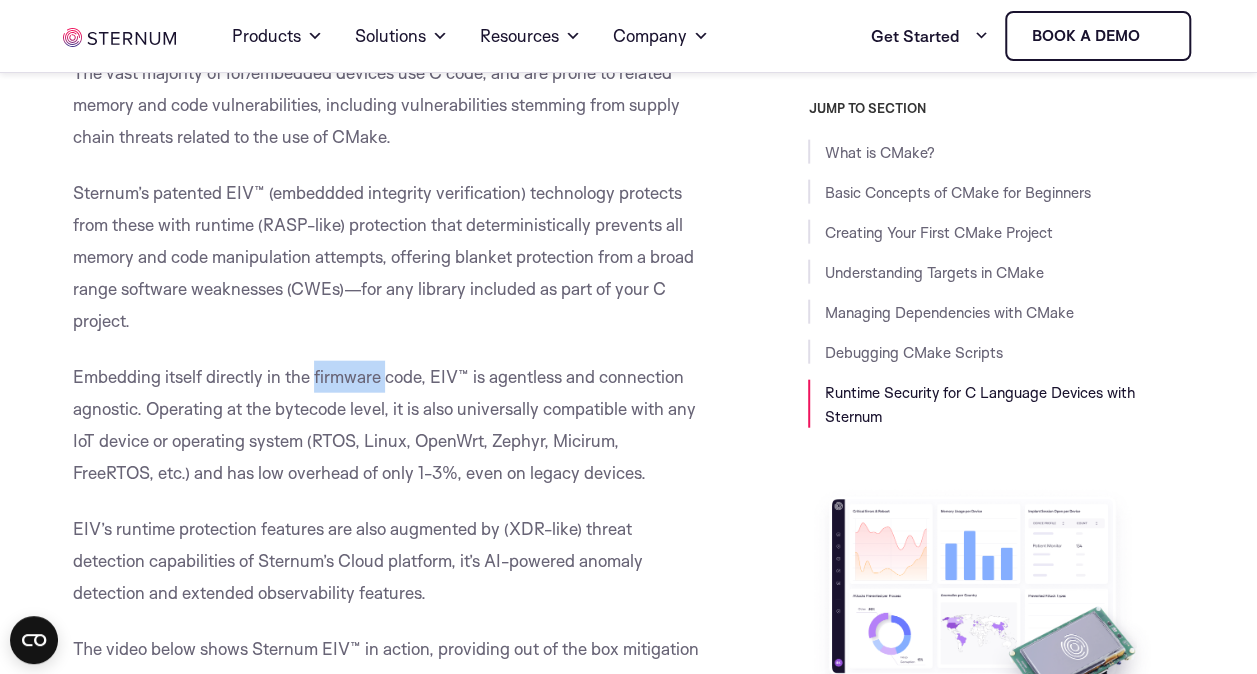 click on "Embedding itself directly in the firmware code, EIV™ is agentless and connection agnostic. Operating at the bytecode level, it is also universally compatible with any IoT device or operating system (RTOS, Linux, OpenWrt, Zephyr, Micirum, FreeRTOS, etc.) and has low overhead of only 1-3%, even on legacy devices." at bounding box center [386, 425] 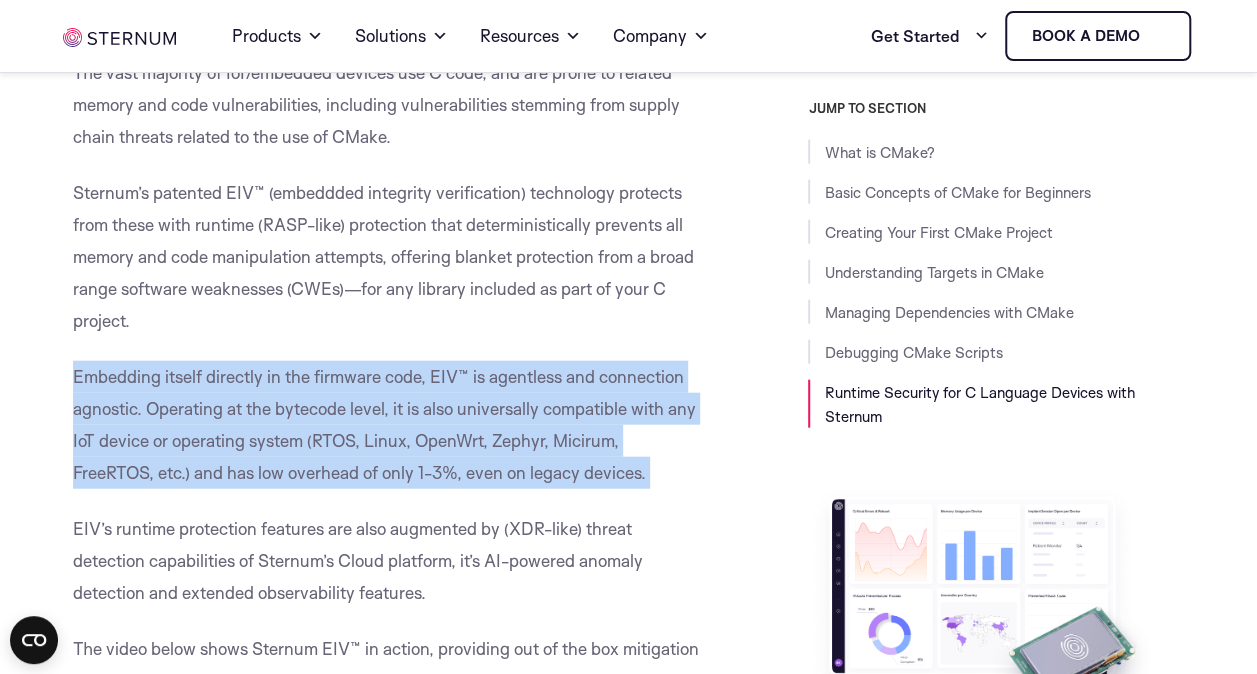 click on "Embedding itself directly in the firmware code, EIV™ is agentless and connection agnostic. Operating at the bytecode level, it is also universally compatible with any IoT device or operating system (RTOS, Linux, OpenWrt, Zephyr, Micirum, FreeRTOS, etc.) and has low overhead of only 1-3%, even on legacy devices." at bounding box center [386, 425] 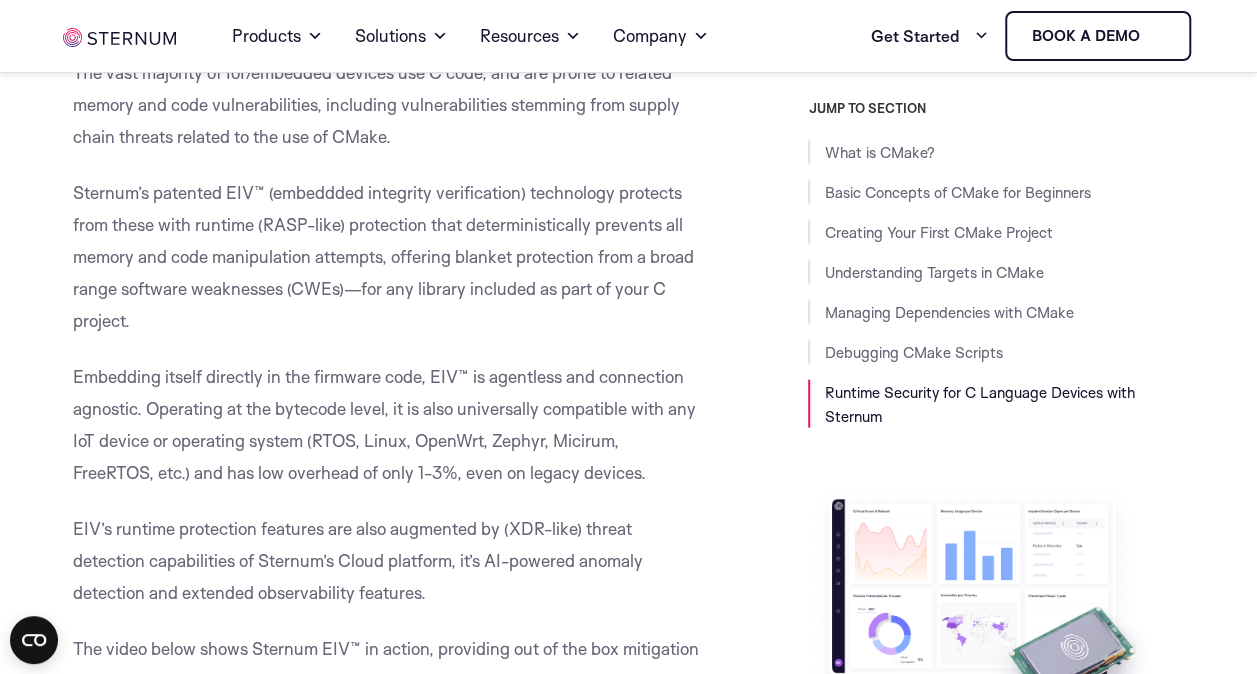 click on "Sternum’s patented EIV™ (embeddded integrity verification) technology protects from these with runtime (RASP-like) protection that deterministically prevents all memory and code manipulation attempts, offering blanket protection from a broad range software weaknesses (CWEs)—for any library included as part of your C project." at bounding box center (386, 257) 